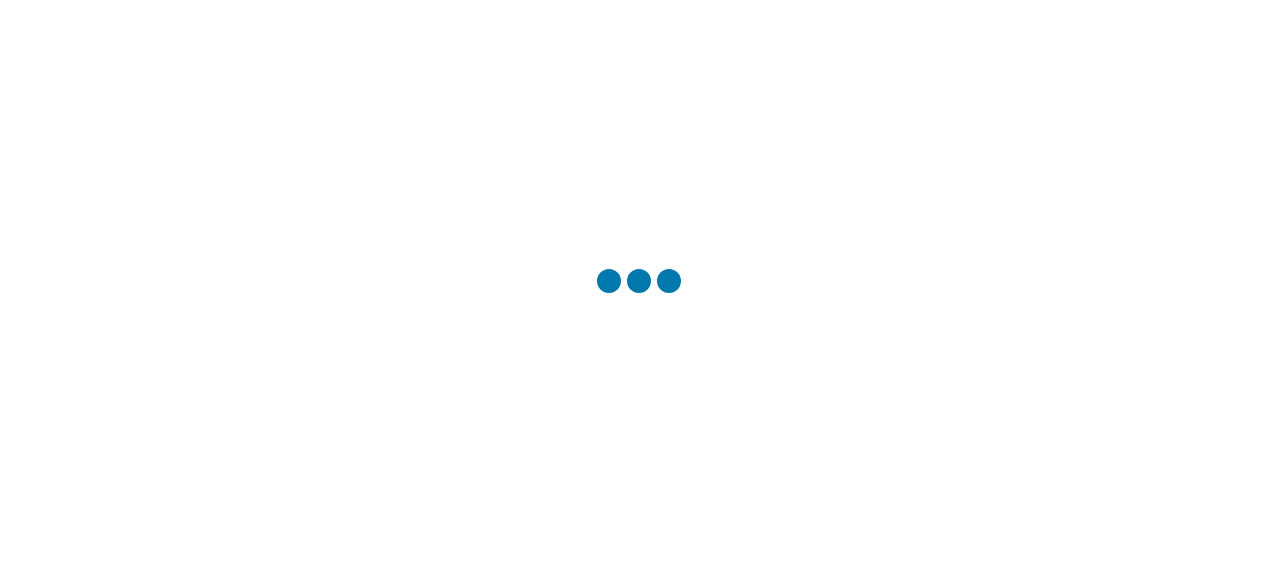 scroll, scrollTop: 0, scrollLeft: 0, axis: both 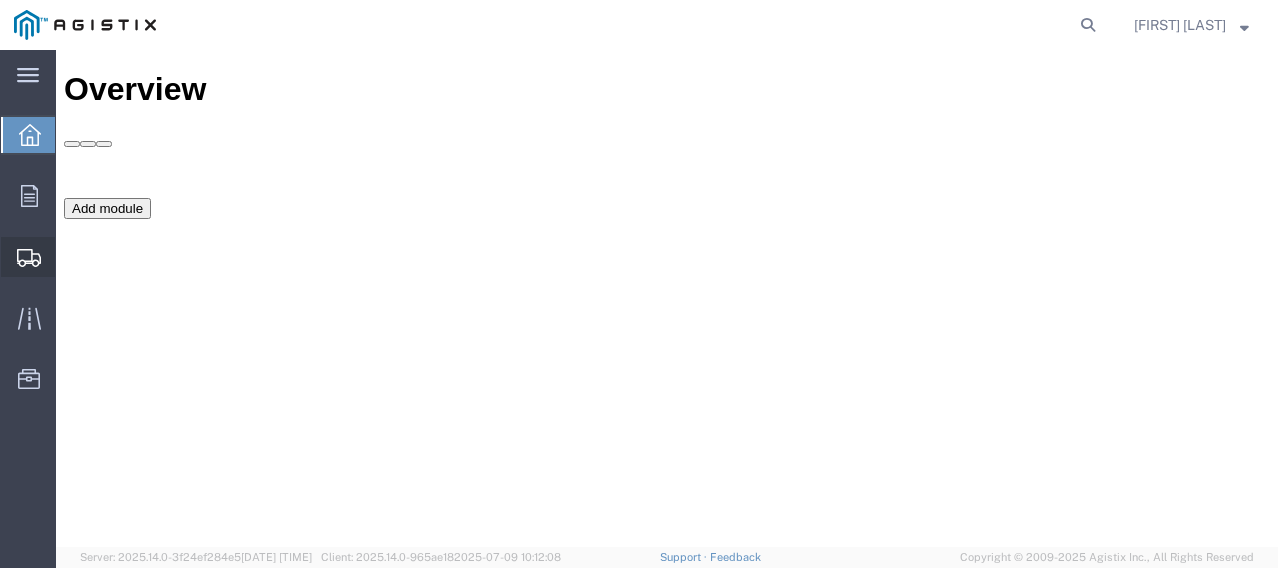 click on "Create Shipment" 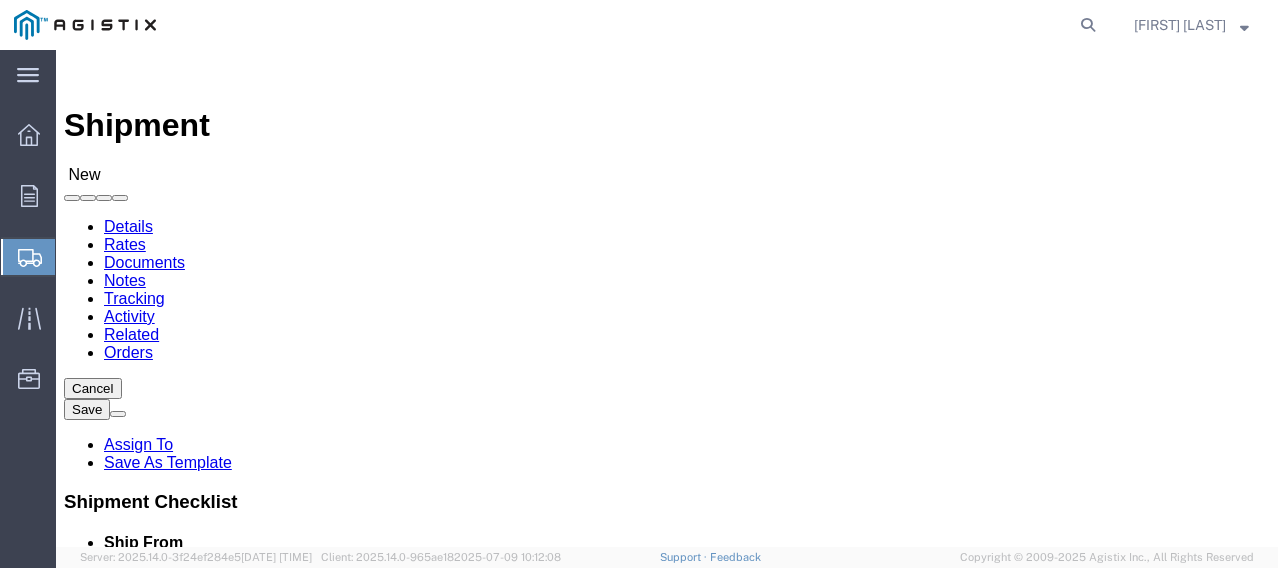 select 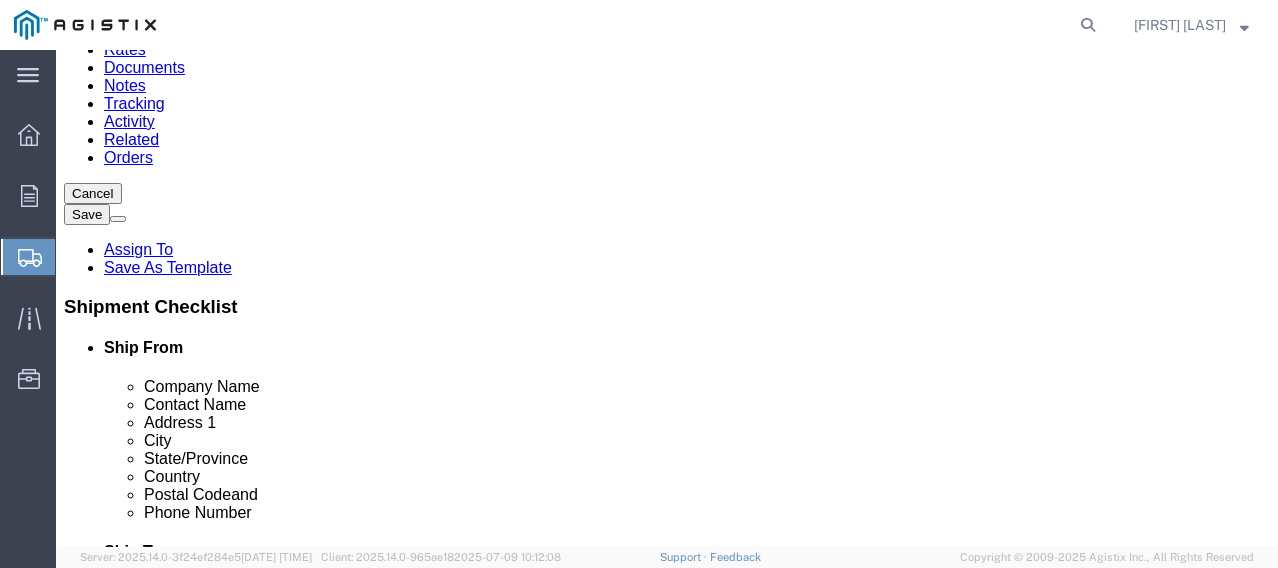 scroll, scrollTop: 200, scrollLeft: 0, axis: vertical 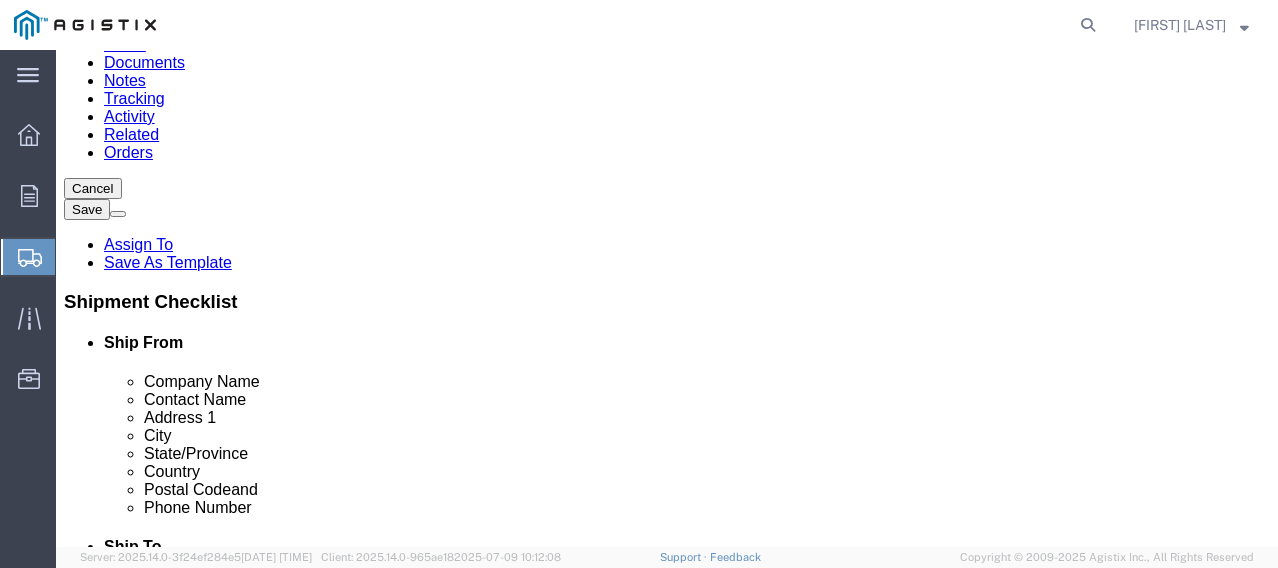 click 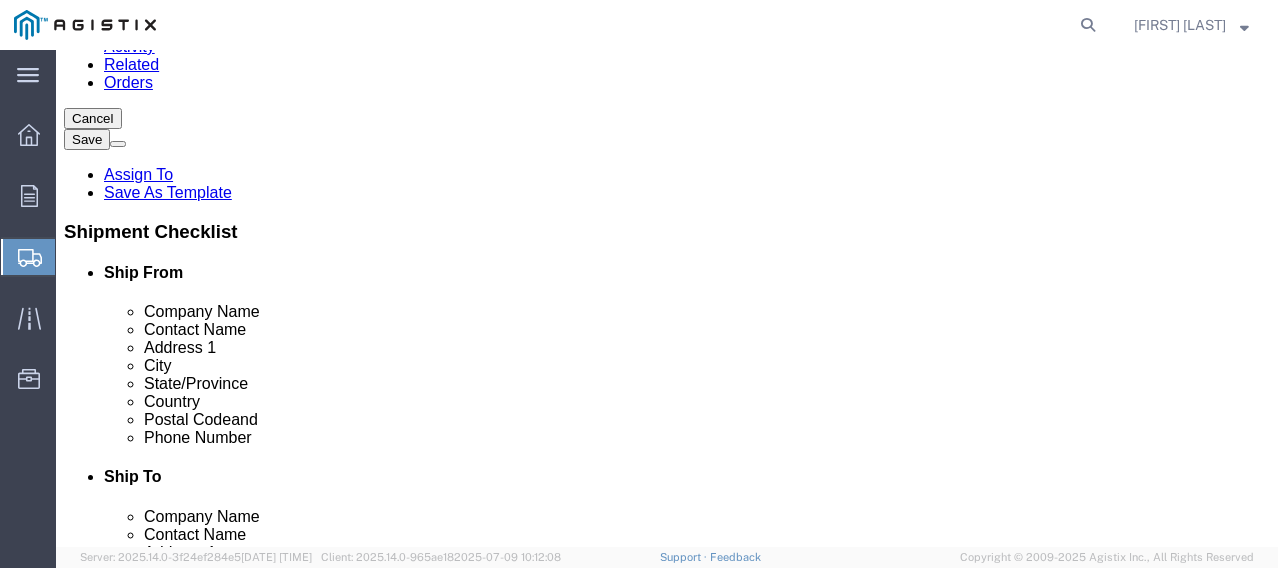 scroll, scrollTop: 400, scrollLeft: 0, axis: vertical 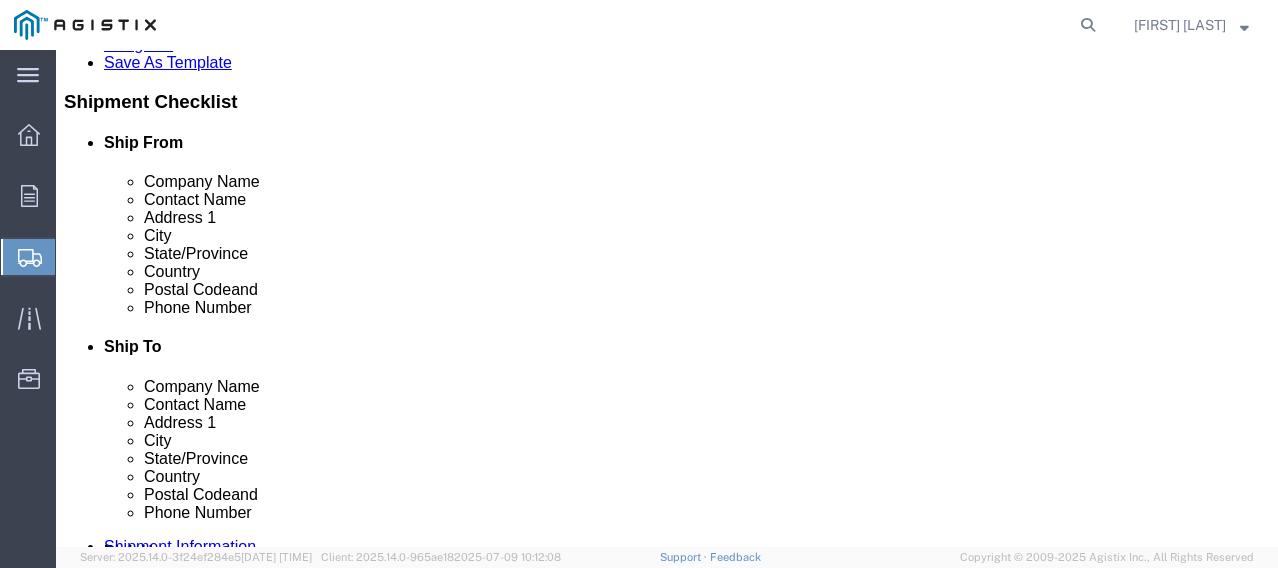 type on "[NUMBER] [STREET] [STREET]" 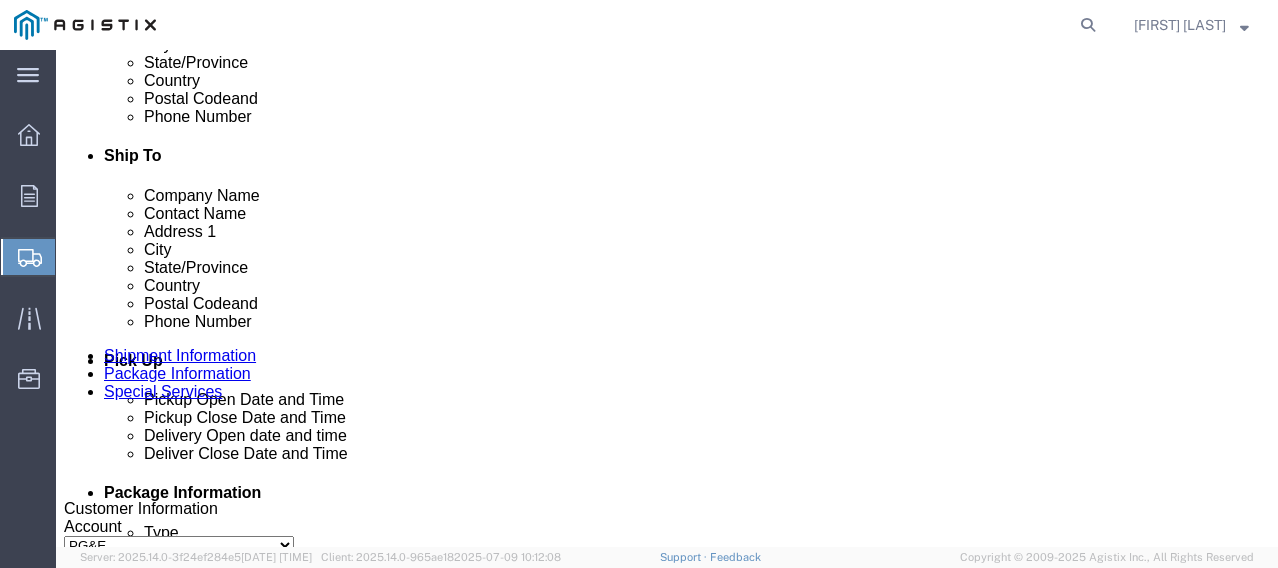 scroll, scrollTop: 600, scrollLeft: 0, axis: vertical 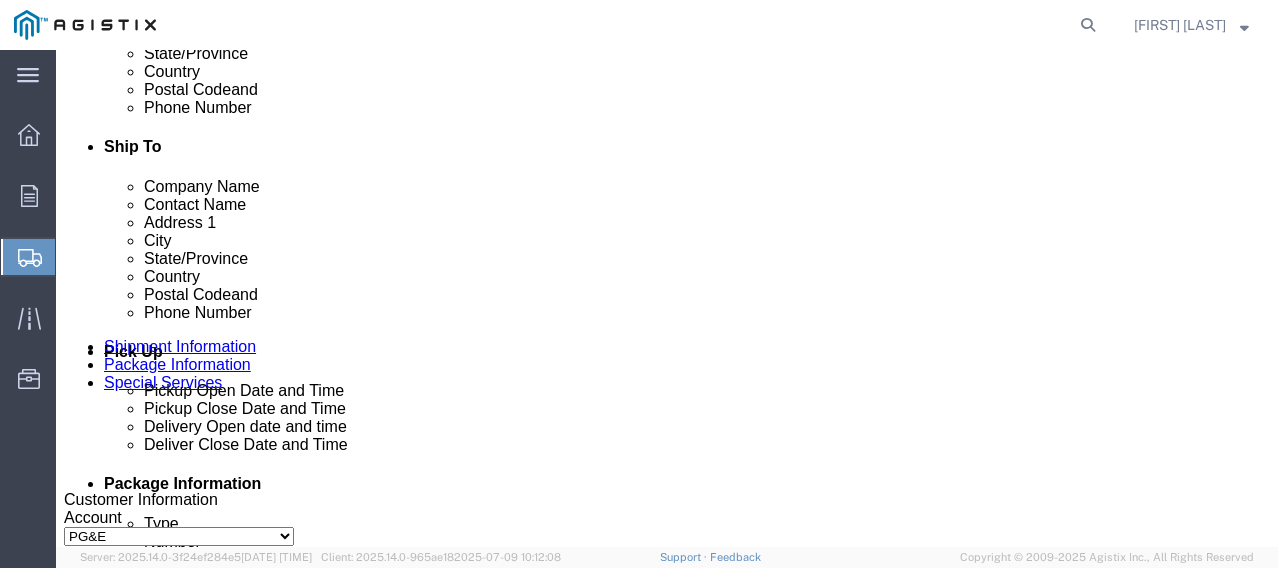 type on "[PHONE]" 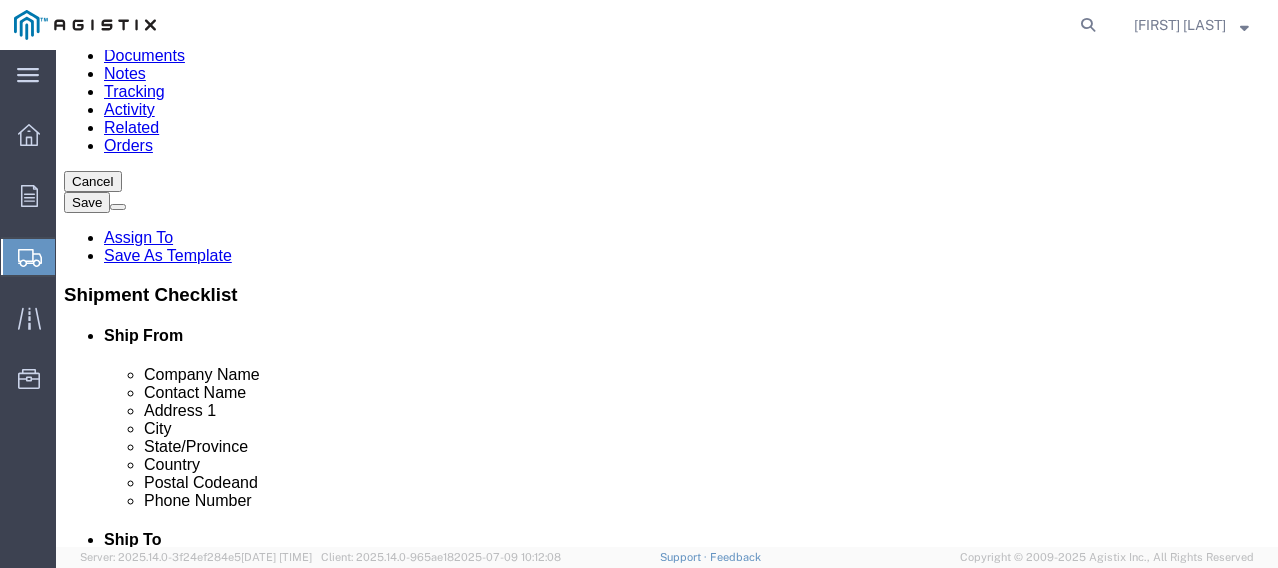 scroll, scrollTop: 200, scrollLeft: 0, axis: vertical 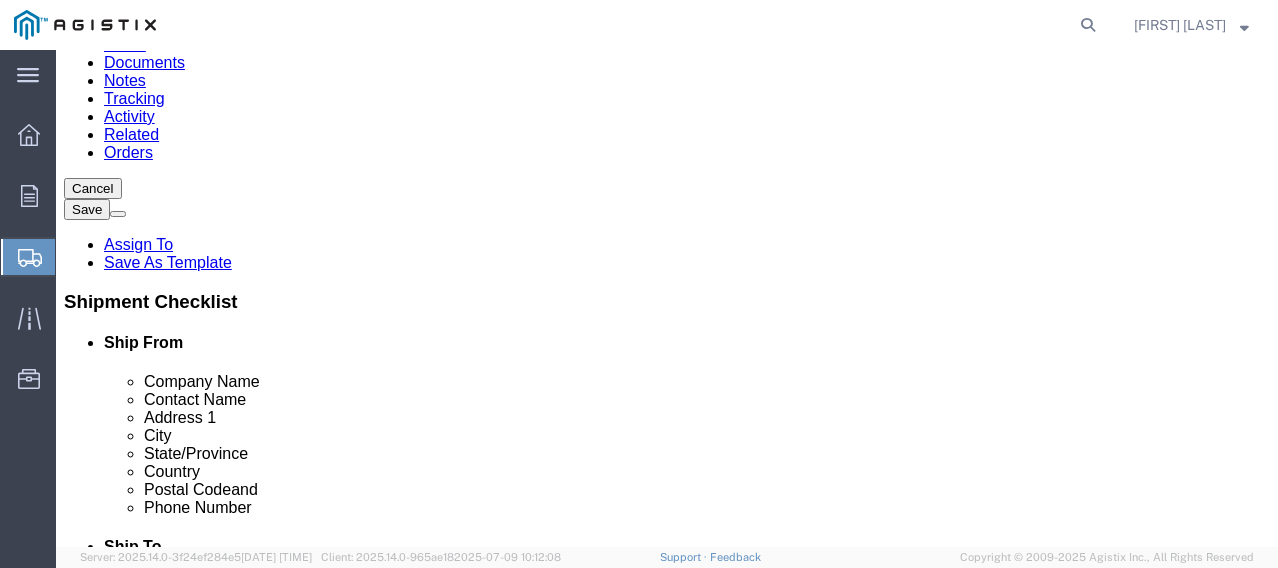 click on "MM Manufacturing" 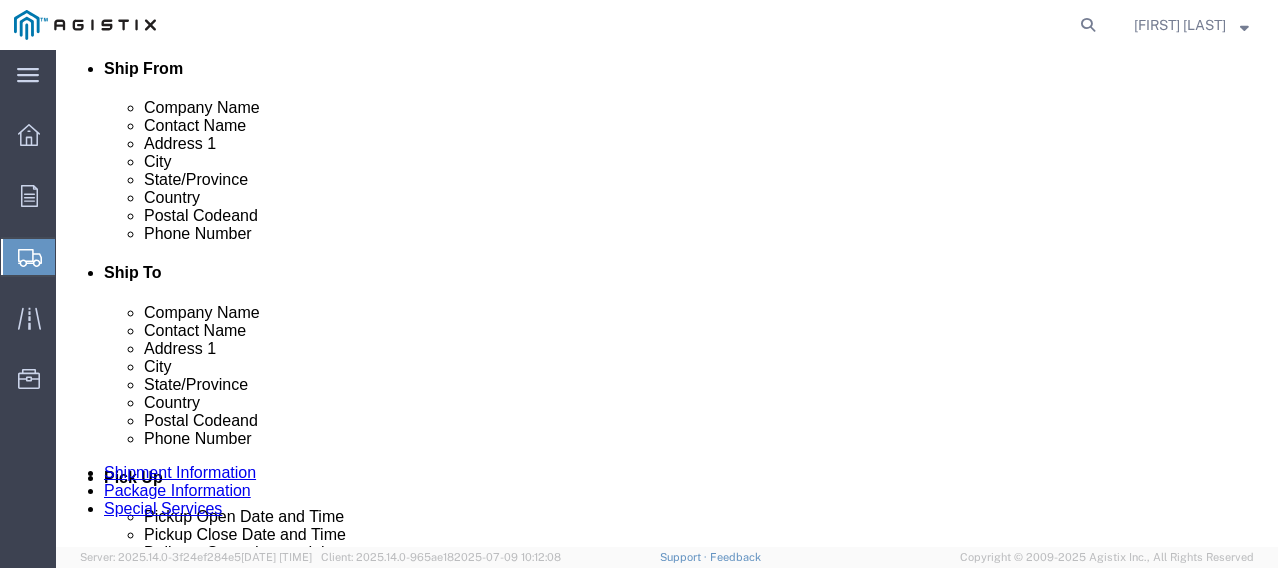 scroll, scrollTop: 500, scrollLeft: 0, axis: vertical 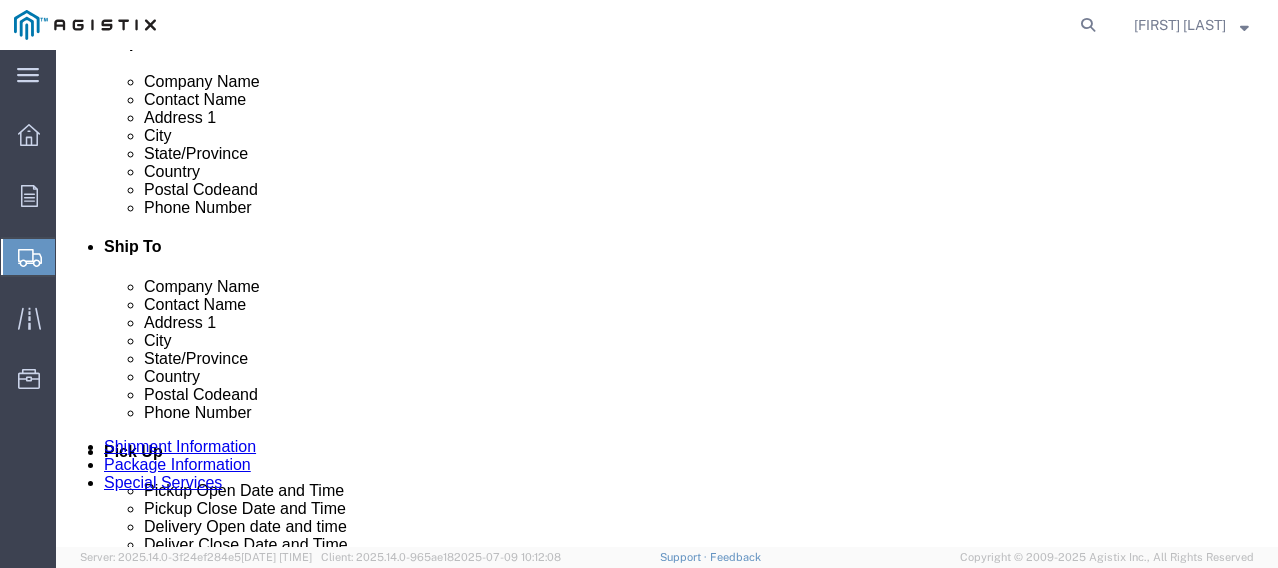 type on "MM Manufacturing c/o [COMPANY]" 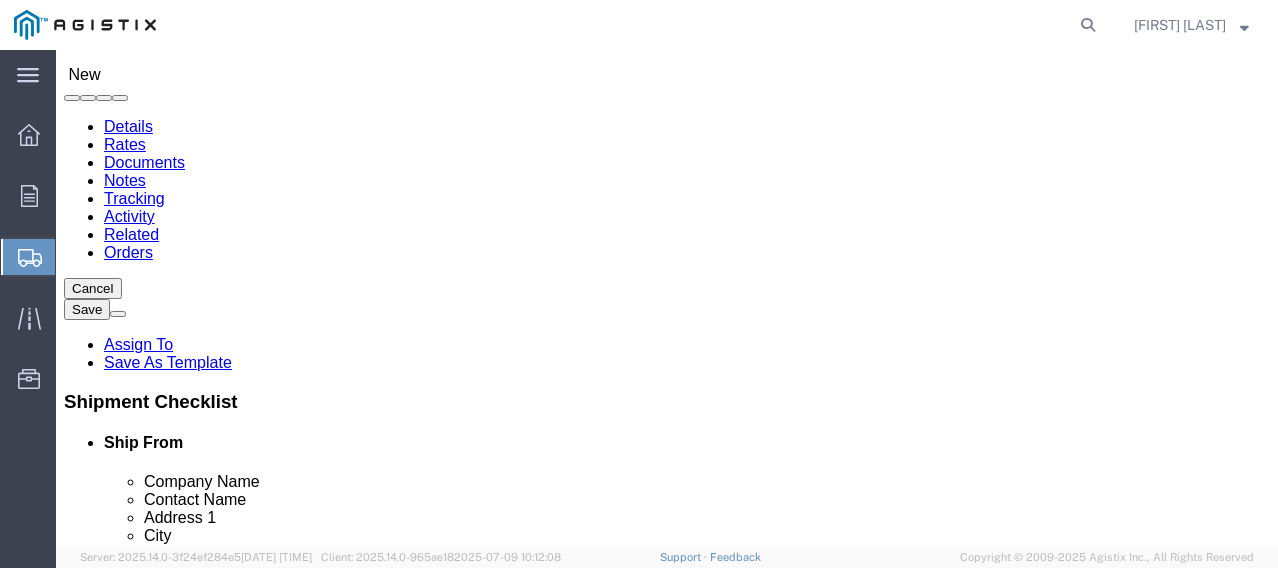scroll, scrollTop: 200, scrollLeft: 0, axis: vertical 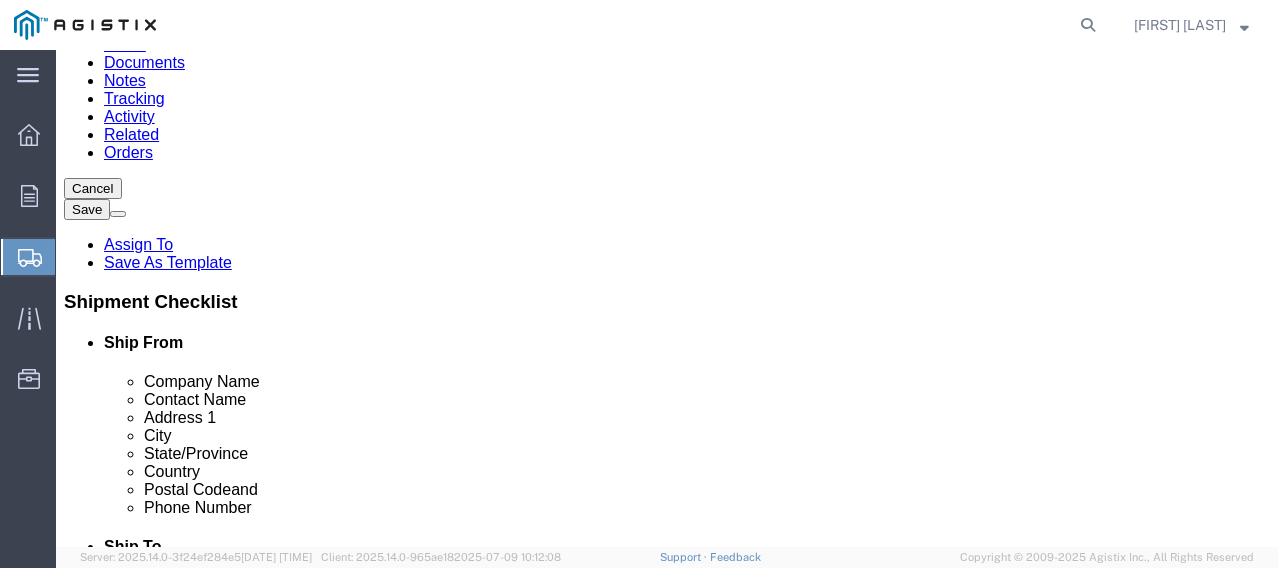 click 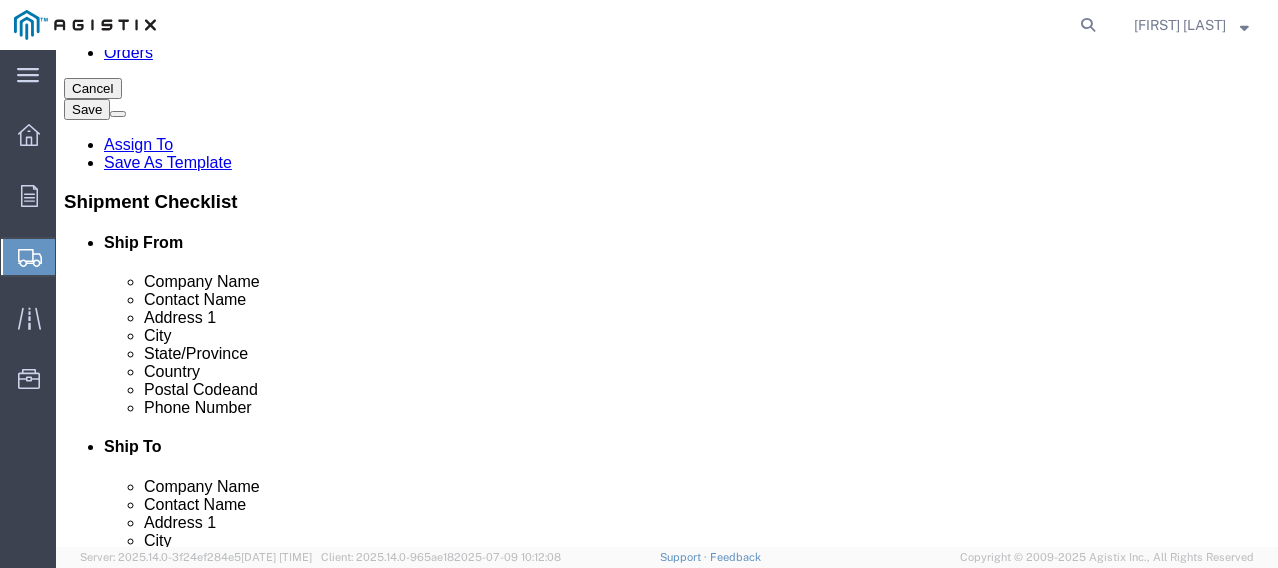 type on "[NUMBER] [STREET]" 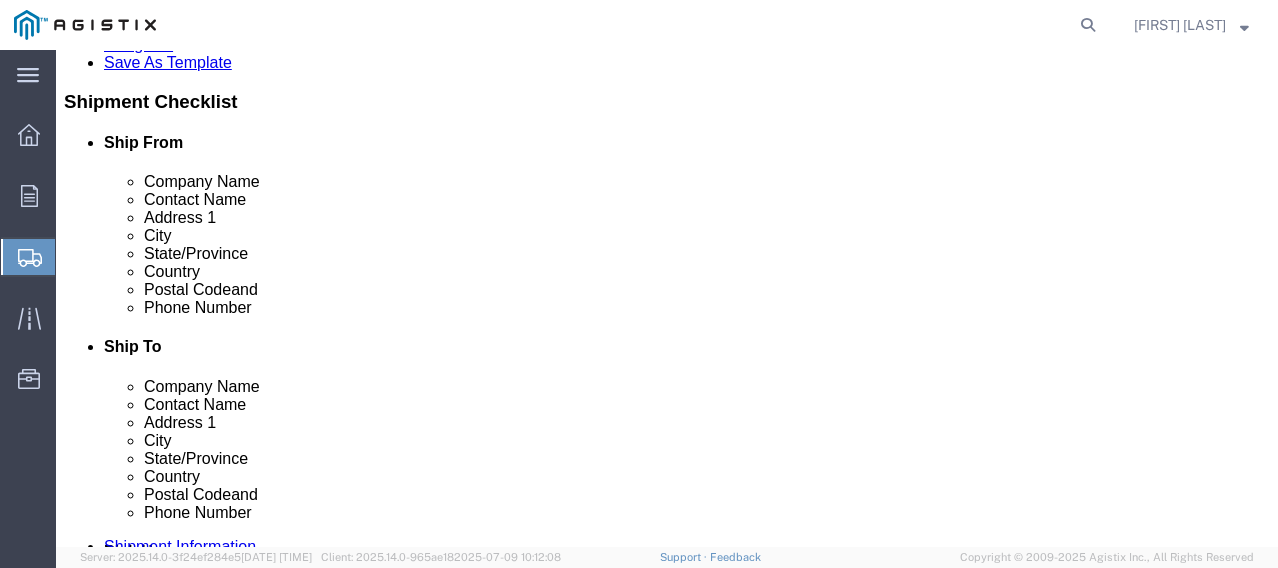 scroll, scrollTop: 500, scrollLeft: 0, axis: vertical 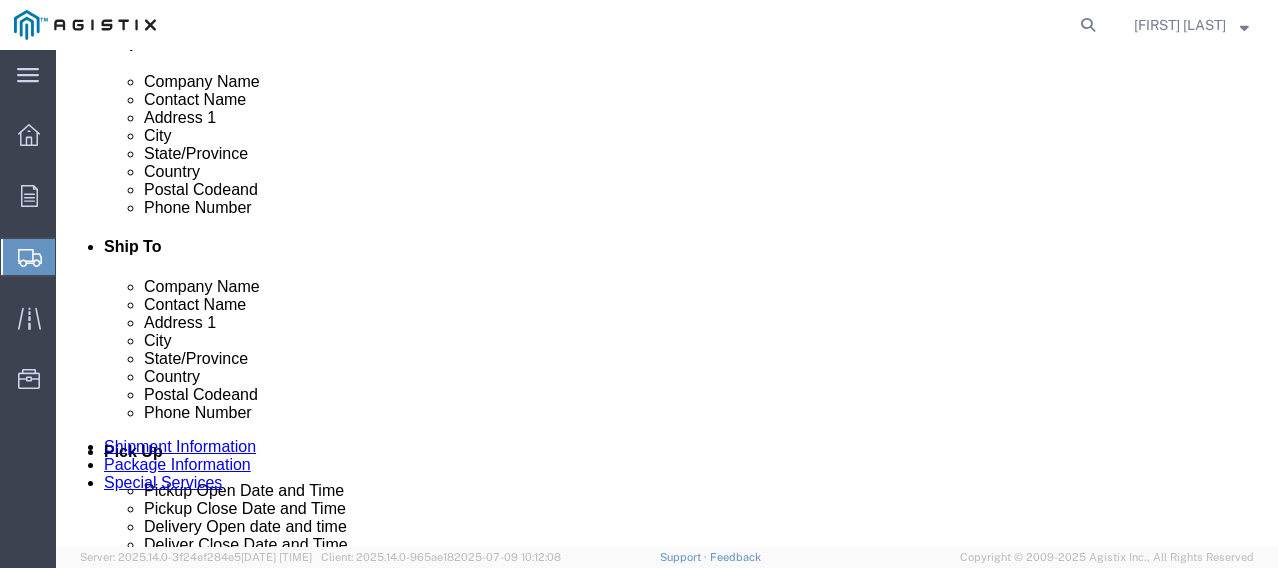 type on "Fremont" 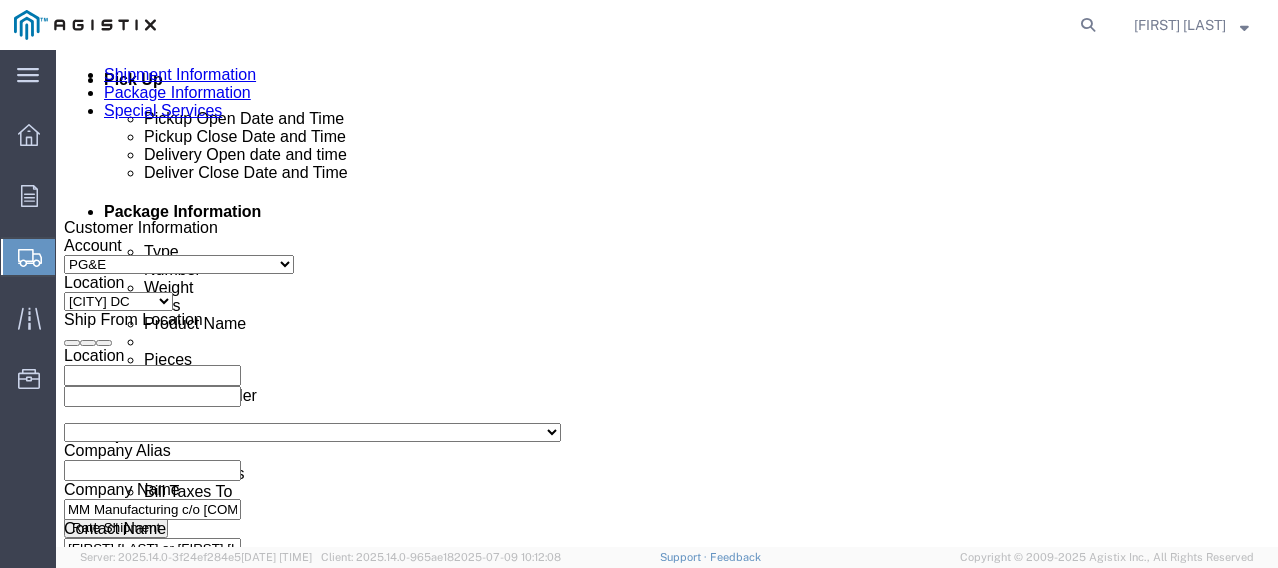 scroll, scrollTop: 900, scrollLeft: 0, axis: vertical 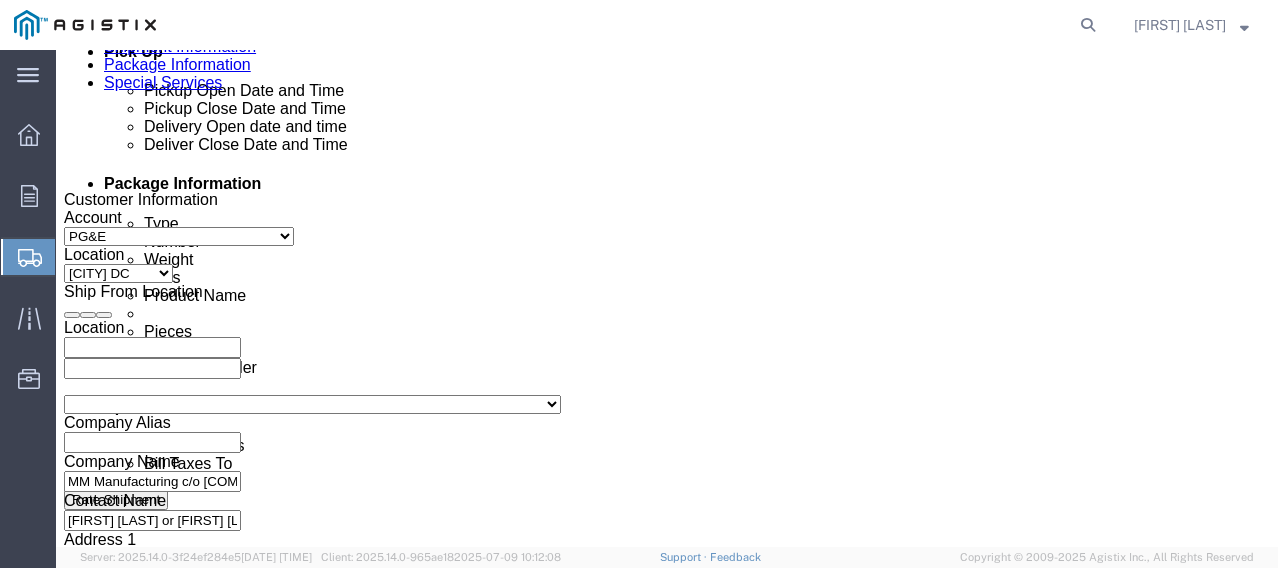 click on "[MONTH] [DAY] [YEAR] [TIME]" 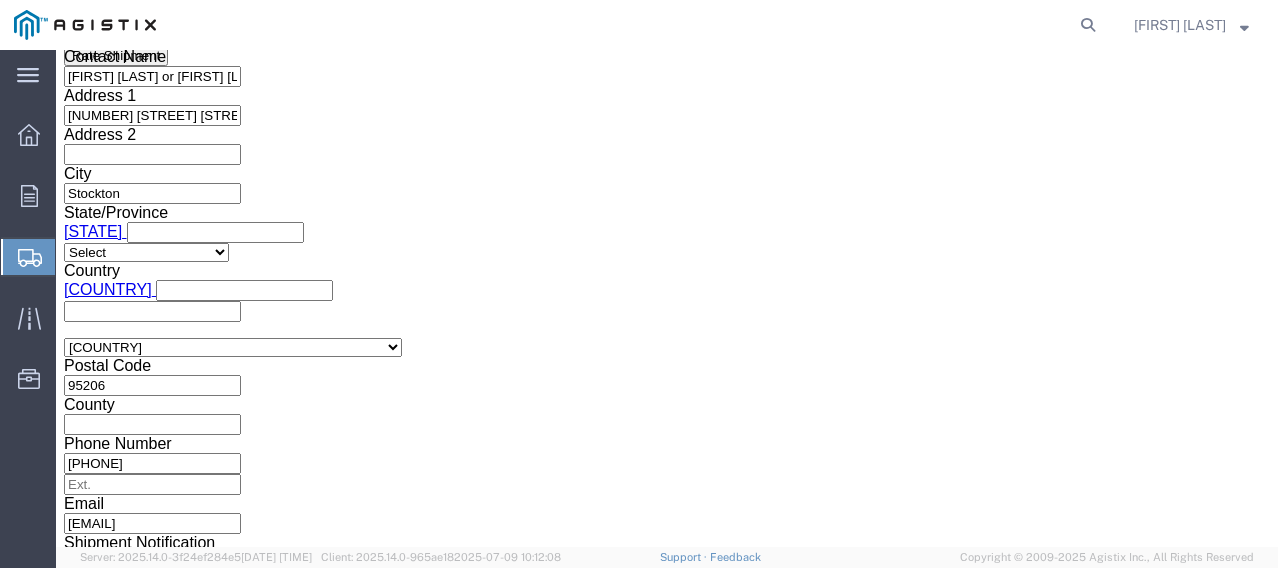 click on "Apply" 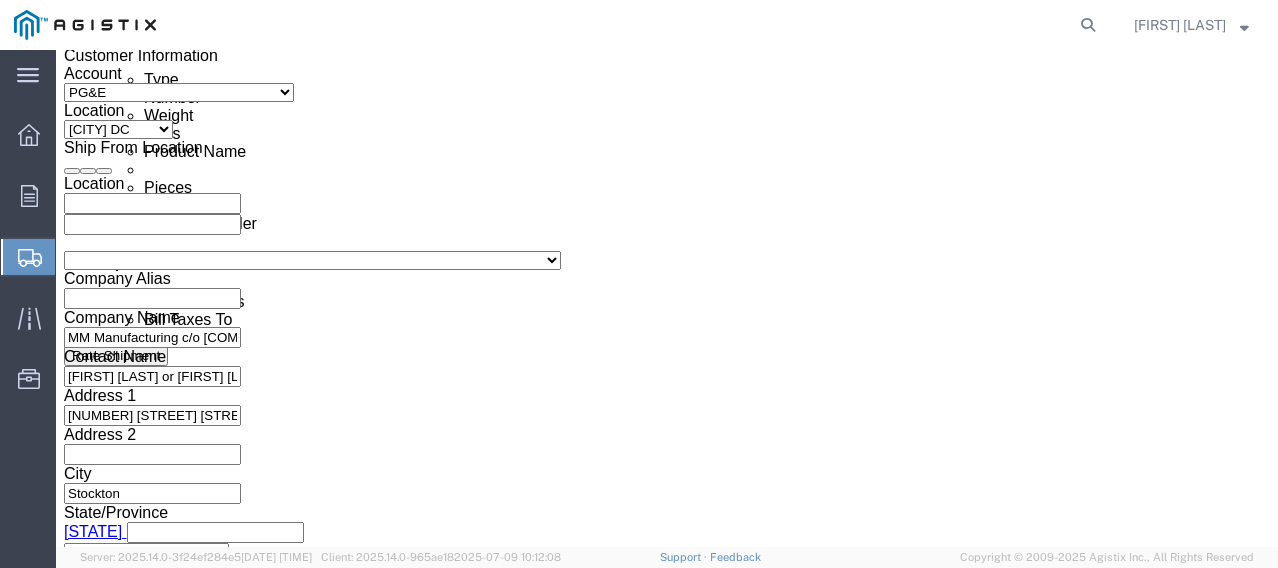 scroll, scrollTop: 944, scrollLeft: 0, axis: vertical 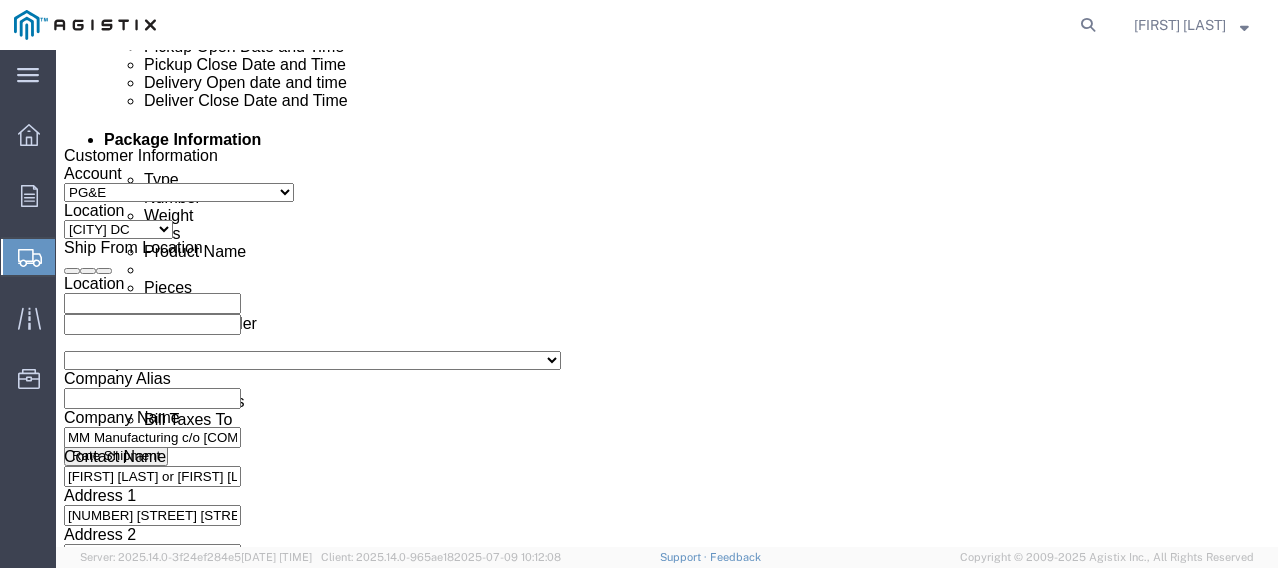 type on "[NUMBER]" 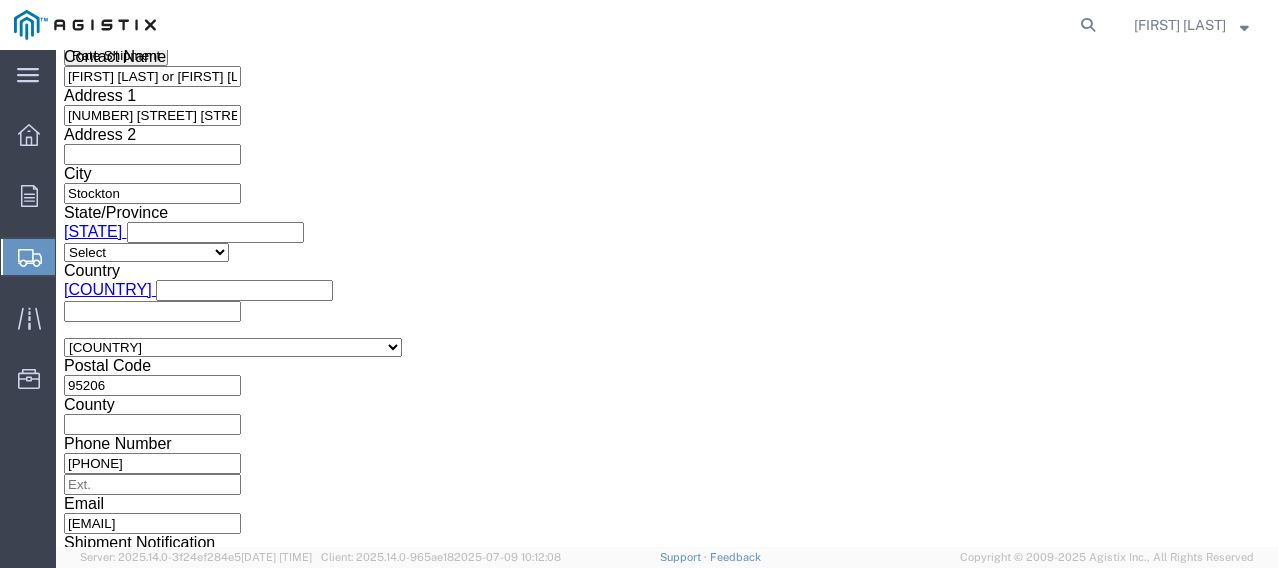 click on "10:00 AM" 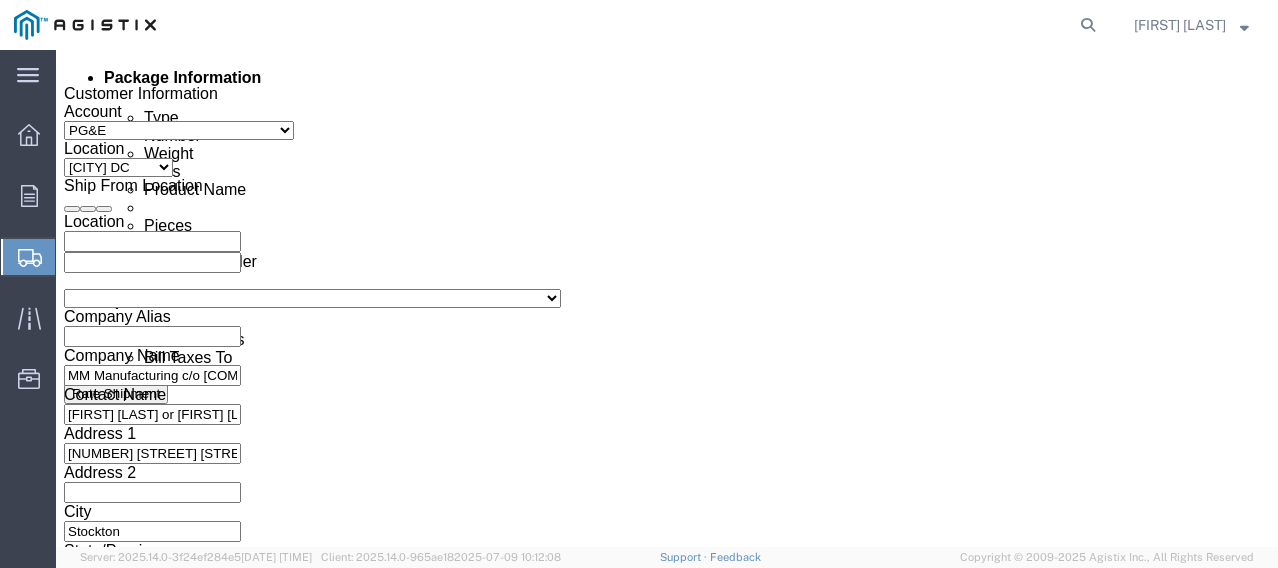 scroll, scrollTop: 944, scrollLeft: 0, axis: vertical 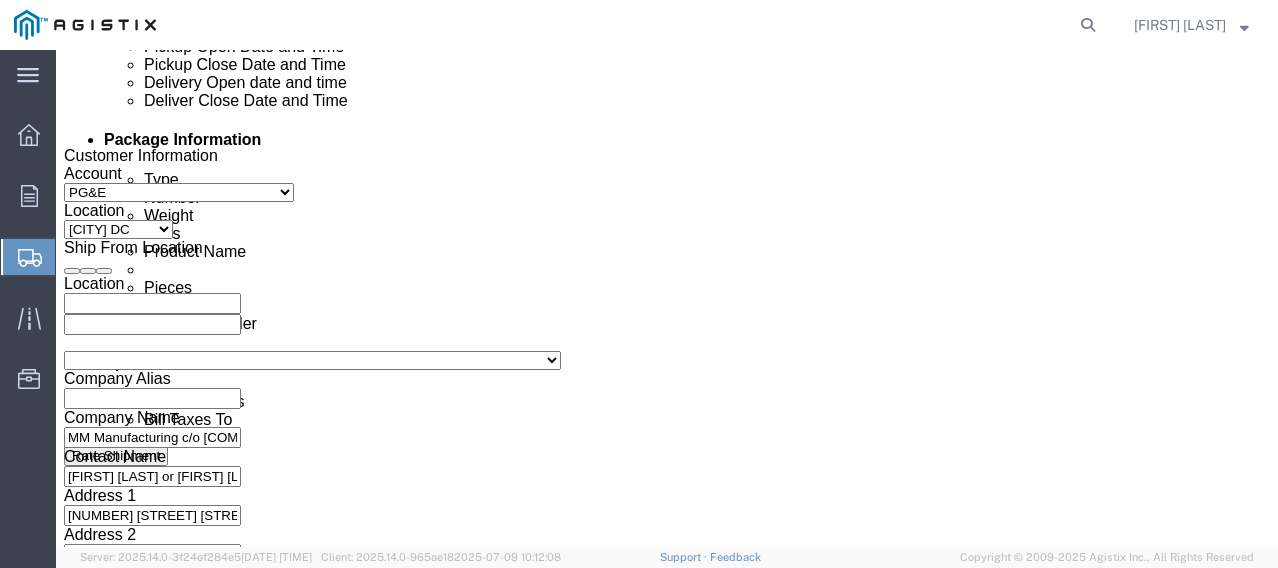 click 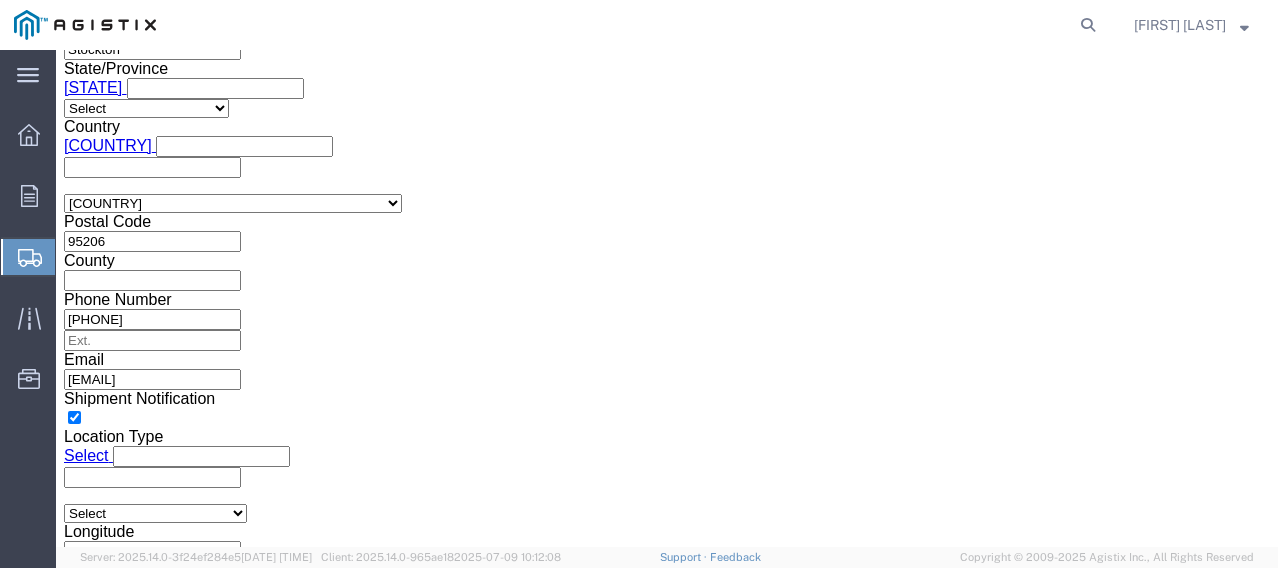 click on "5:00 PM" 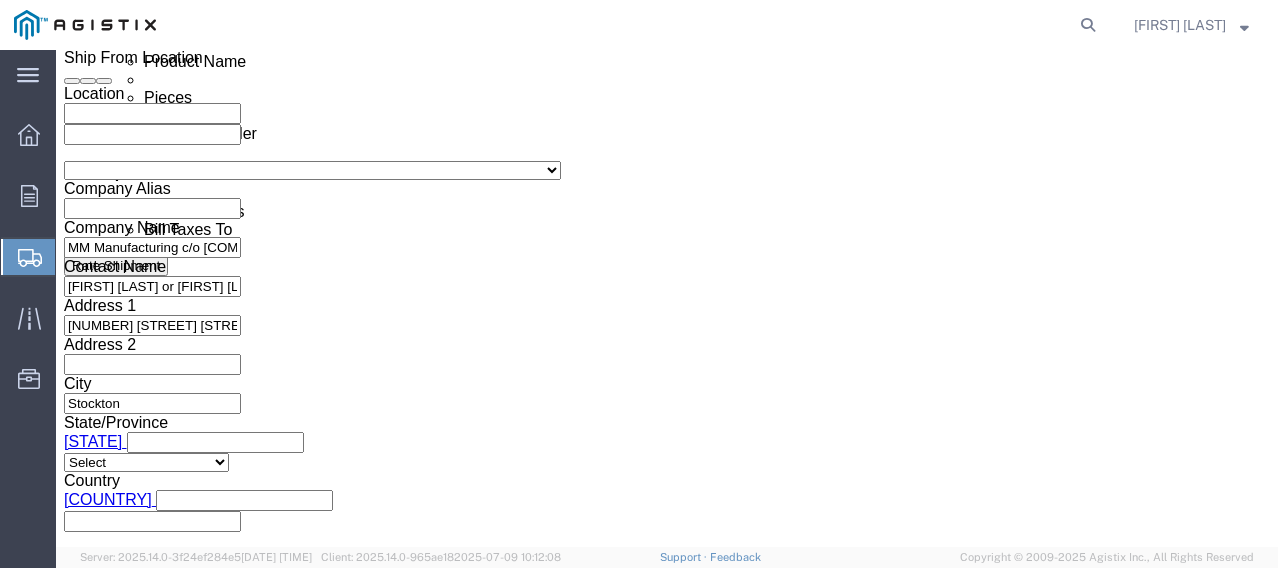 scroll, scrollTop: 1088, scrollLeft: 0, axis: vertical 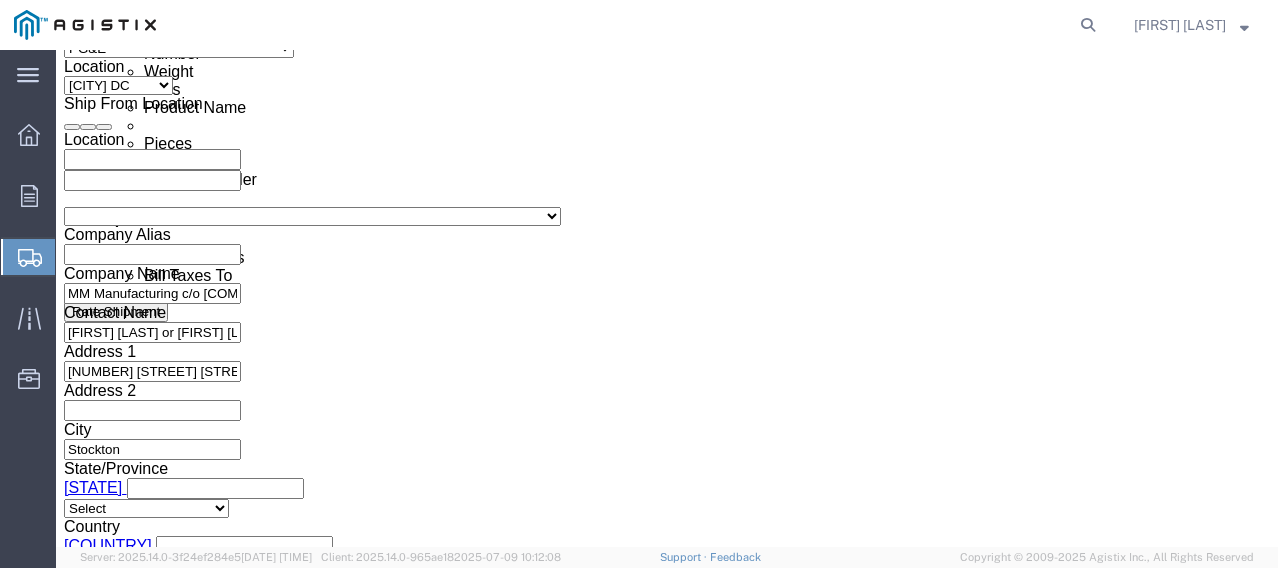 click 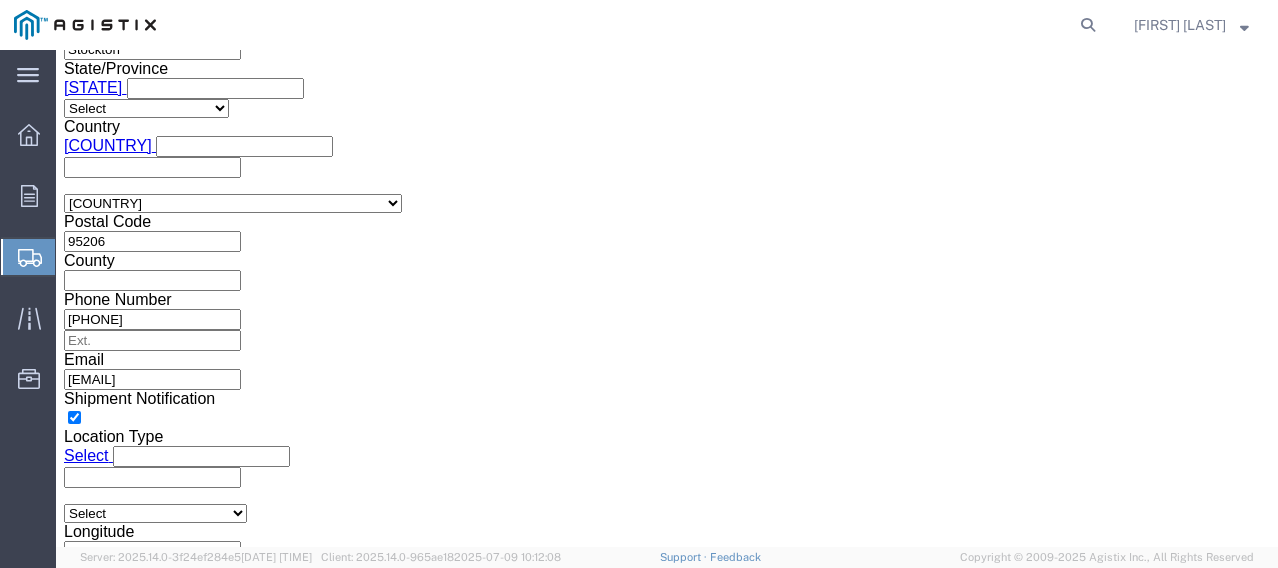 click on "9:00 AM" 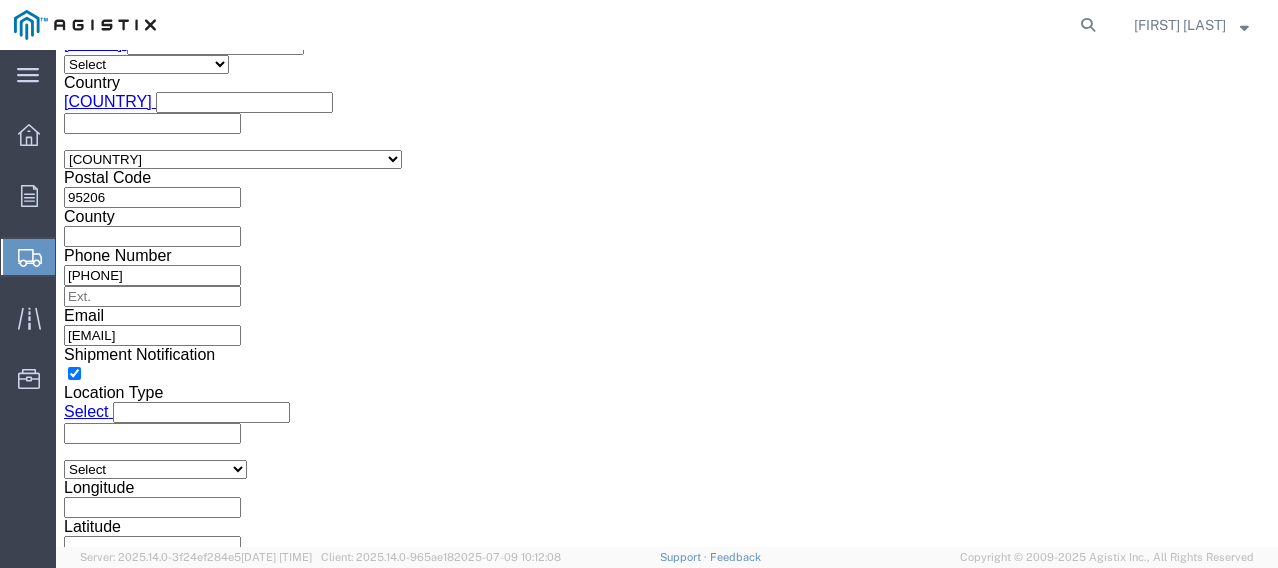 scroll, scrollTop: 1555, scrollLeft: 0, axis: vertical 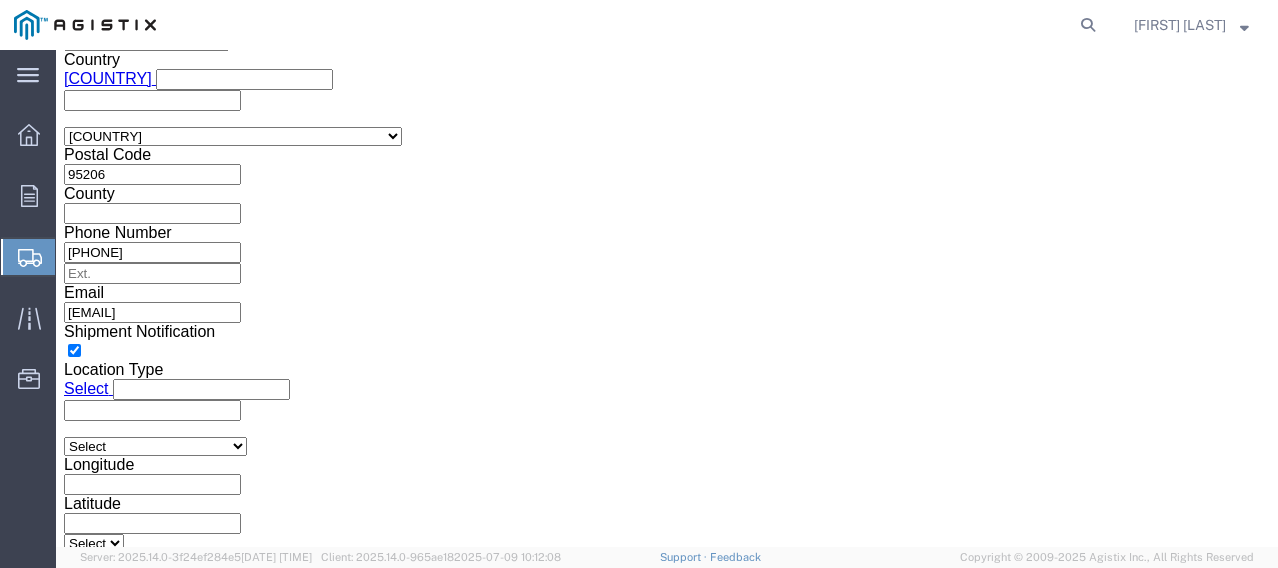 click on "Continue" 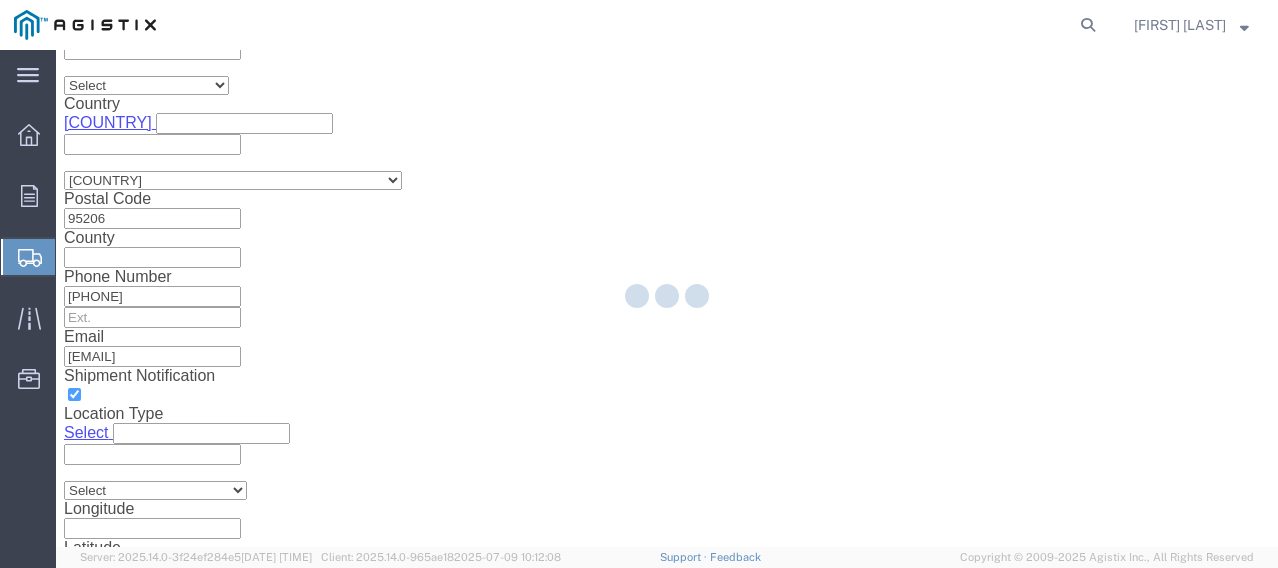 scroll, scrollTop: 174, scrollLeft: 0, axis: vertical 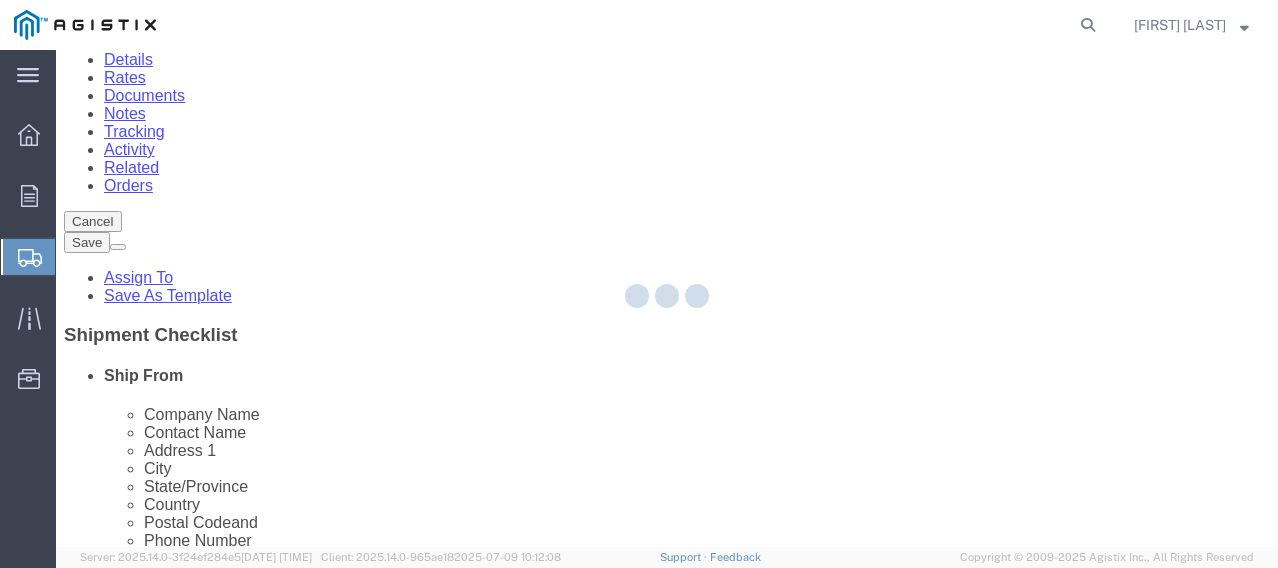 select on "CBOX" 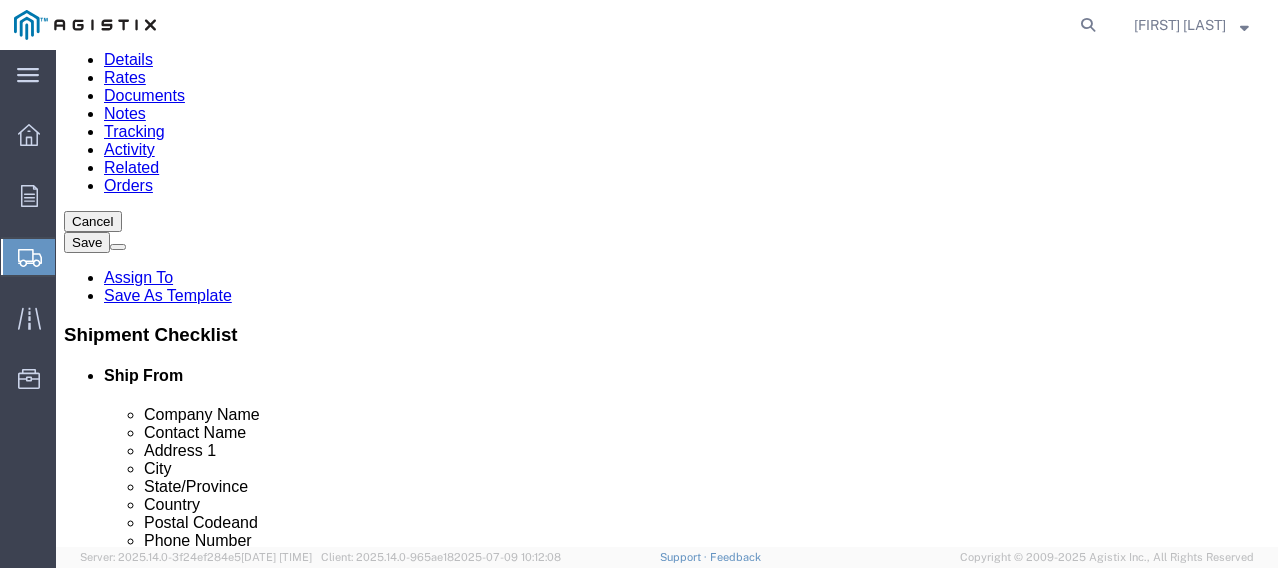 click on "1" 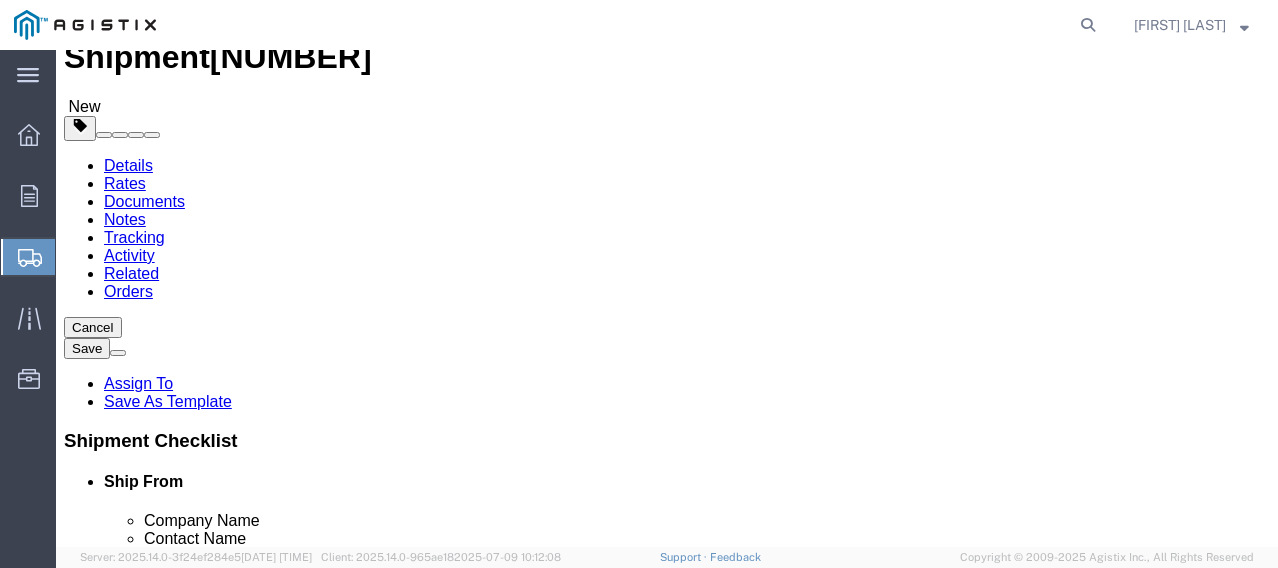 scroll, scrollTop: 100, scrollLeft: 0, axis: vertical 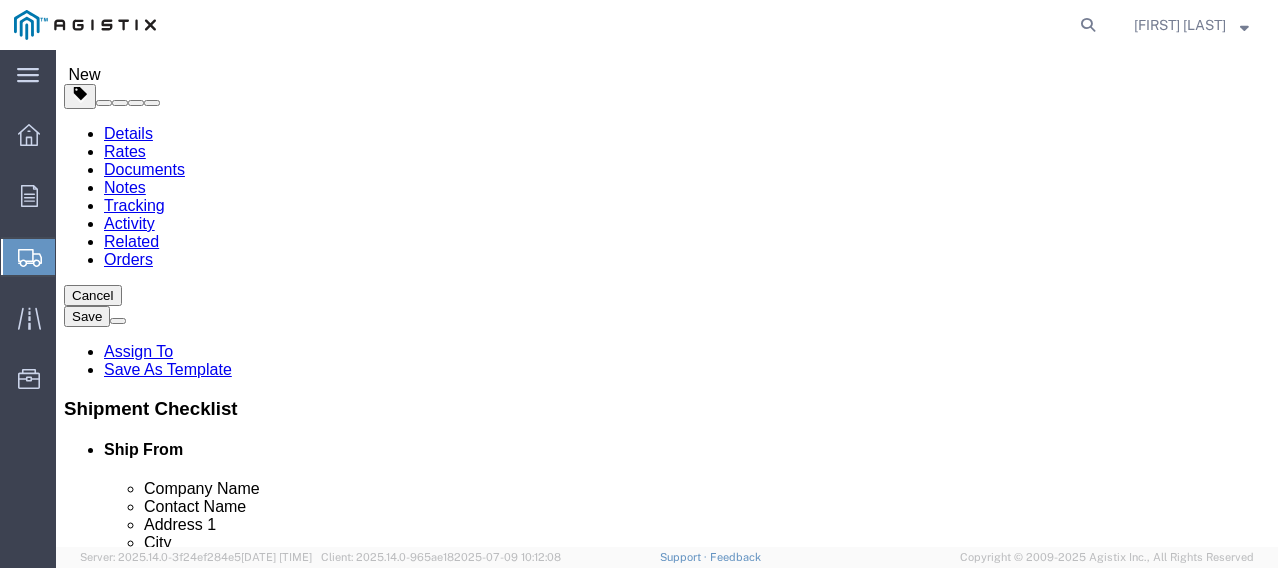type on "1" 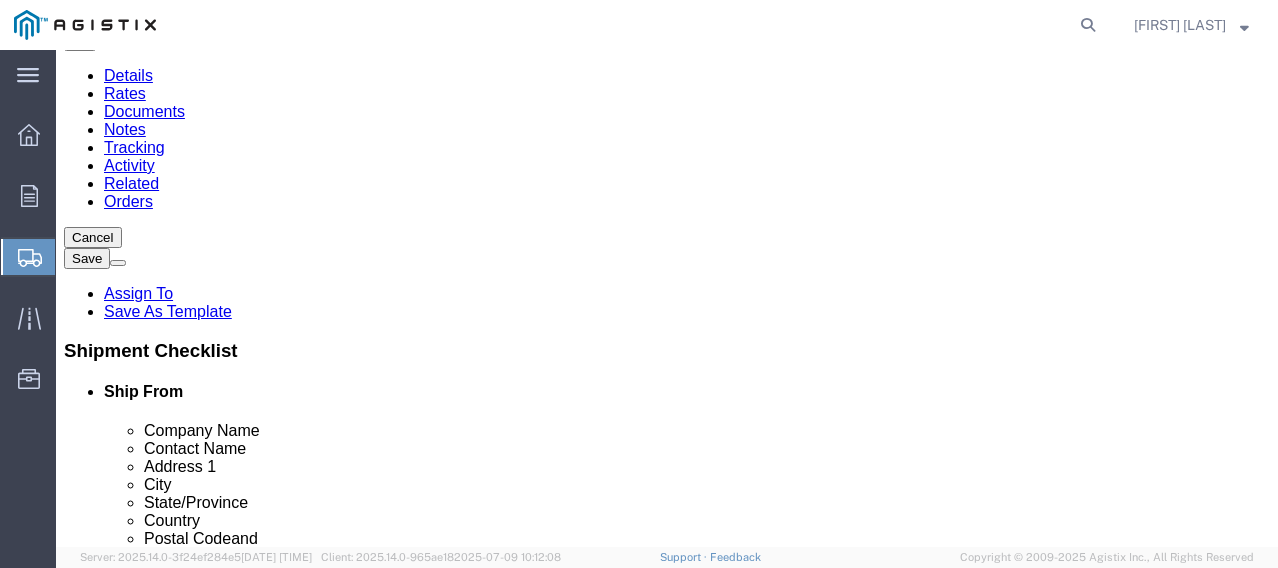 scroll, scrollTop: 200, scrollLeft: 0, axis: vertical 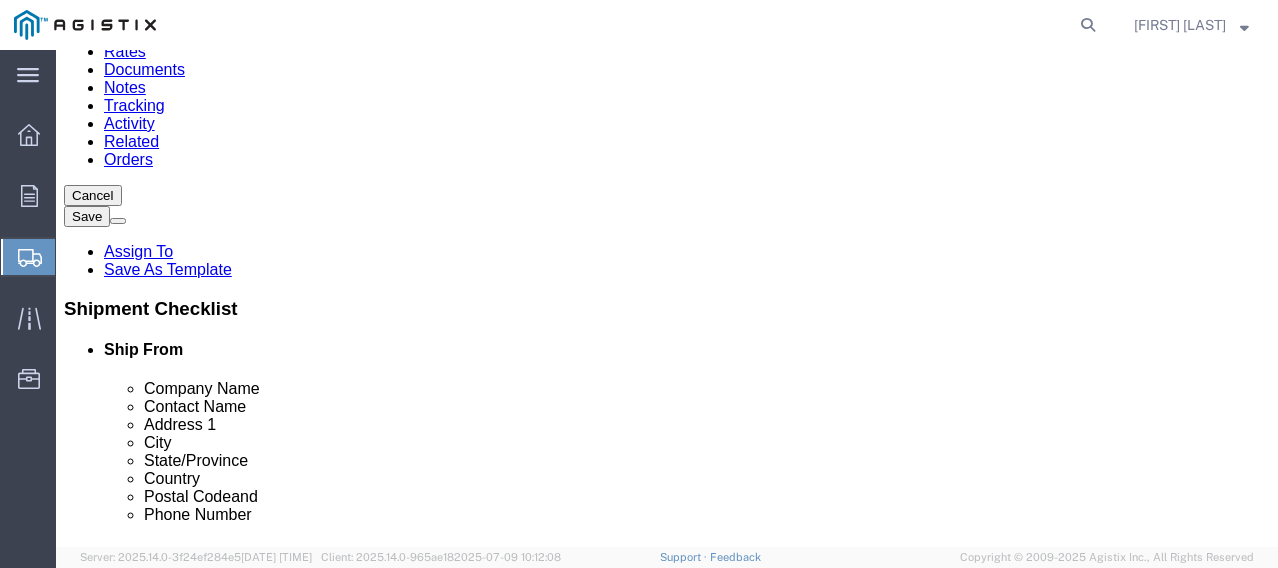 drag, startPoint x: 252, startPoint y: 331, endPoint x: 99, endPoint y: 353, distance: 154.57361 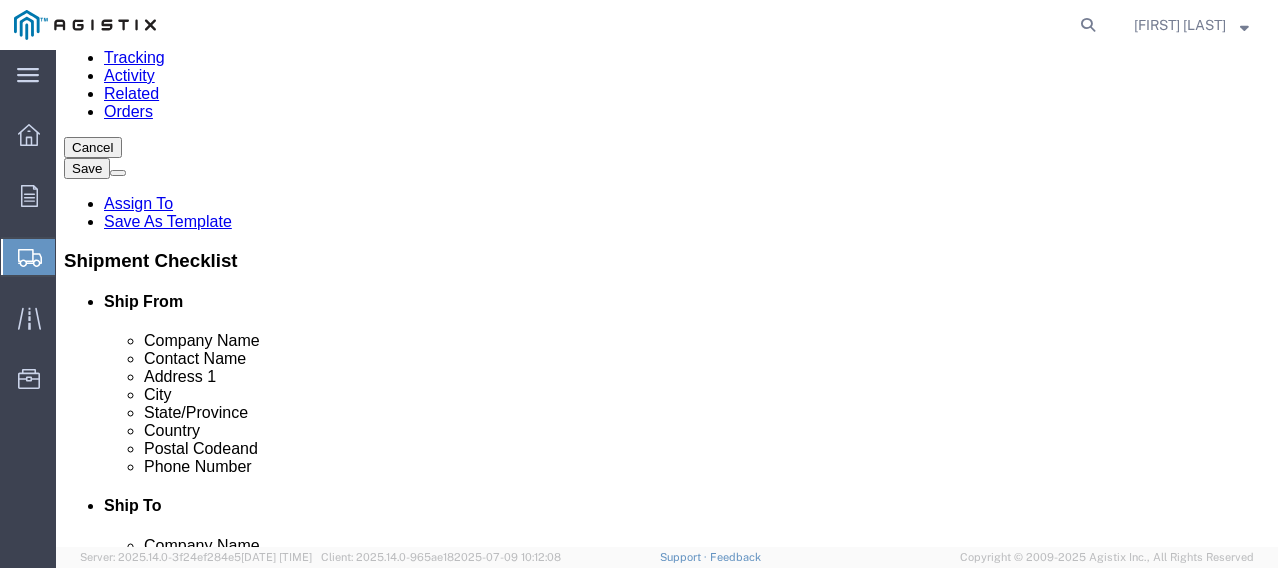 scroll, scrollTop: 289, scrollLeft: 0, axis: vertical 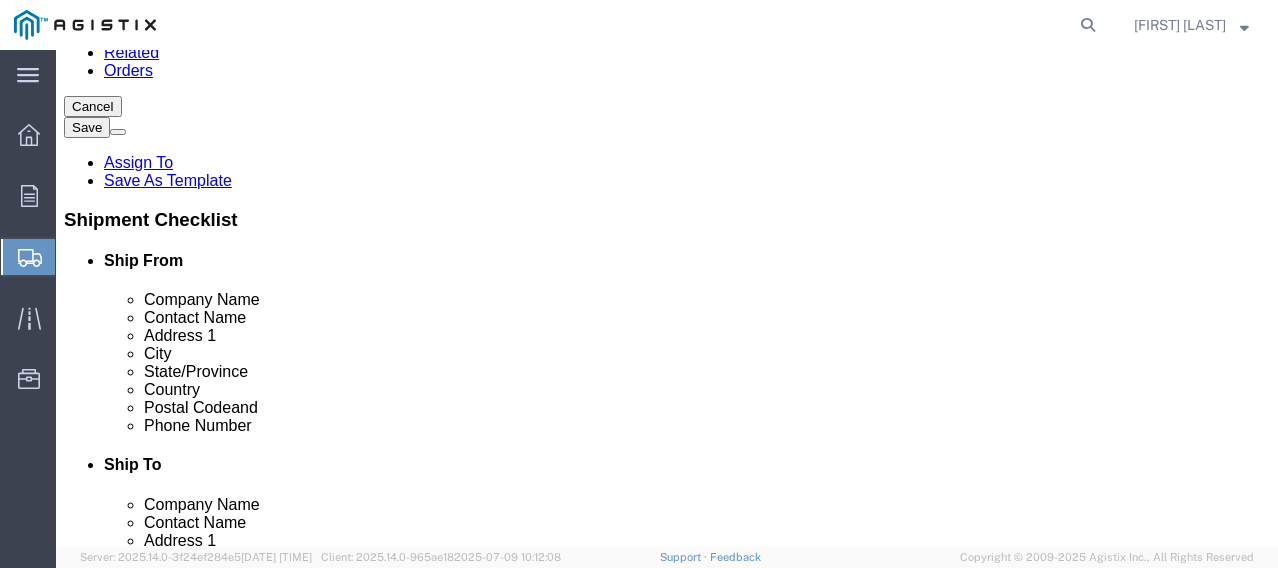 click on "Add Content" 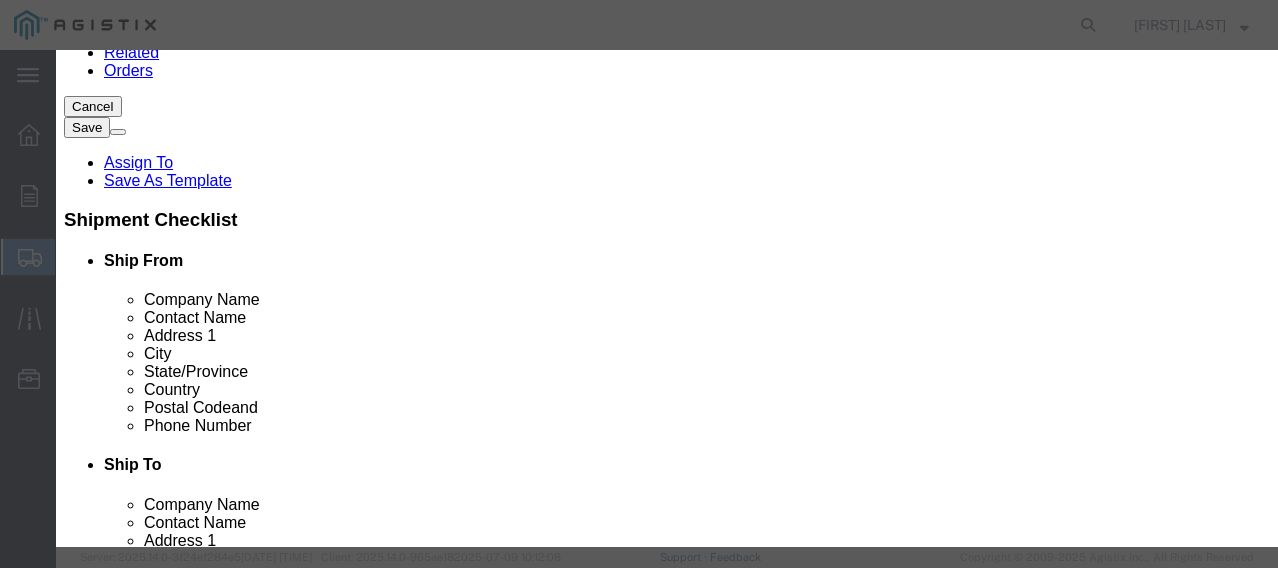 click 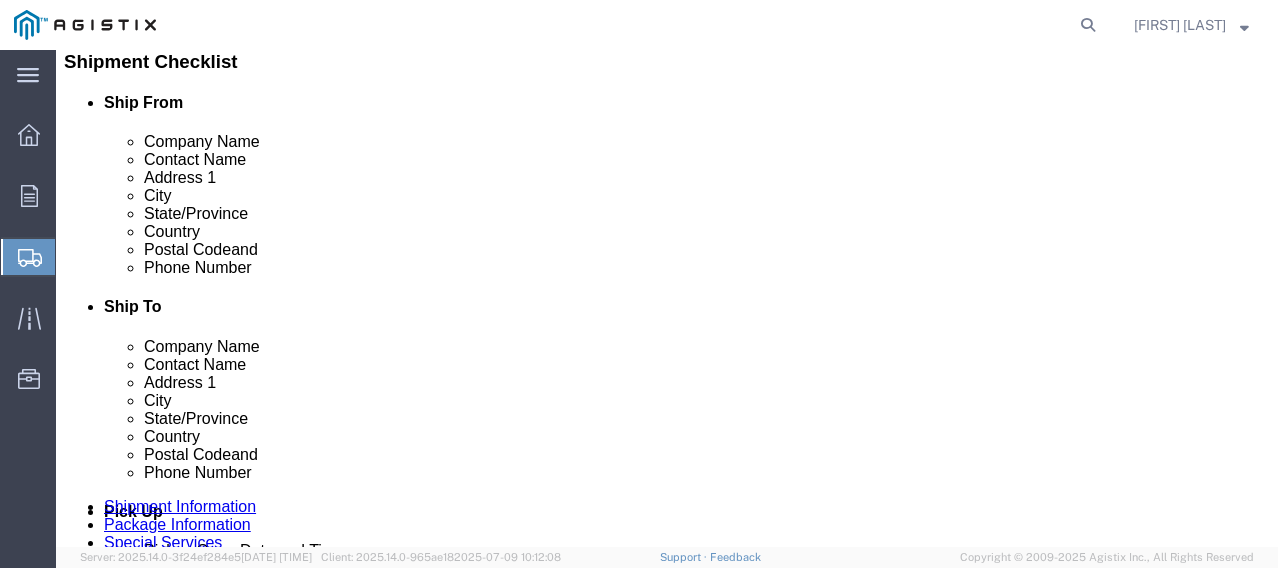 scroll, scrollTop: 452, scrollLeft: 0, axis: vertical 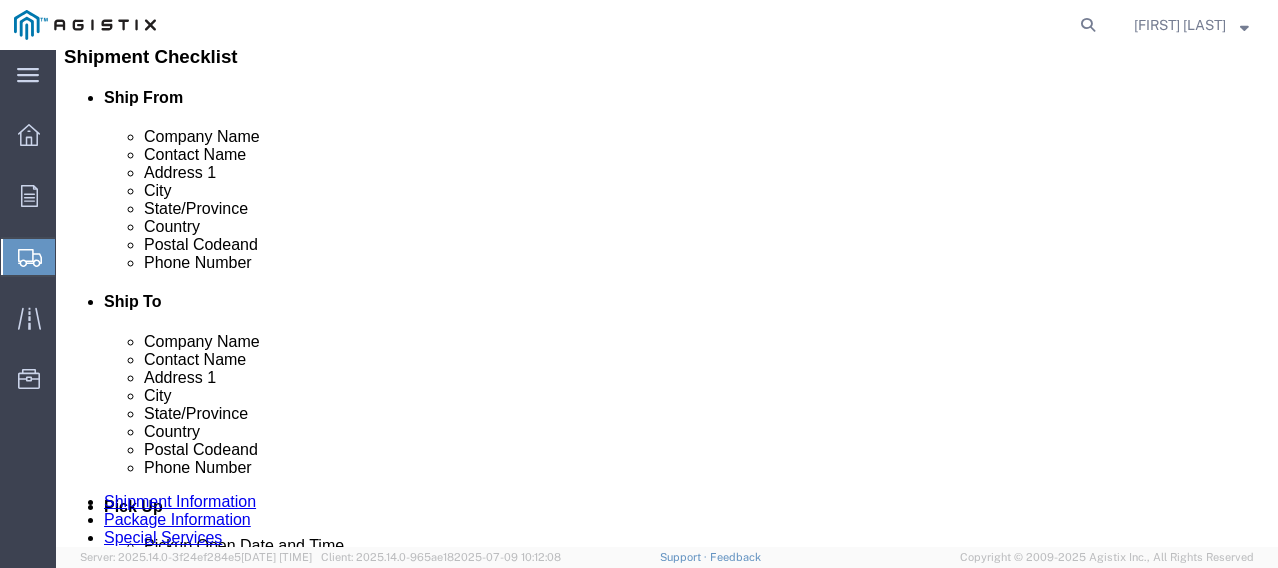 click on "Add Content" 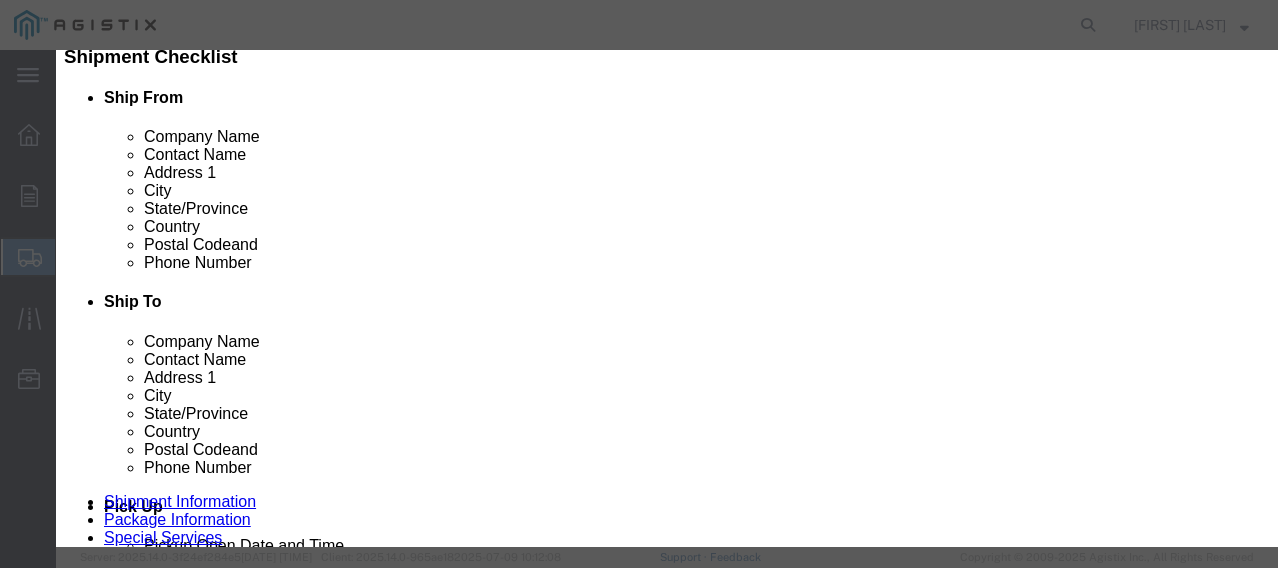 click 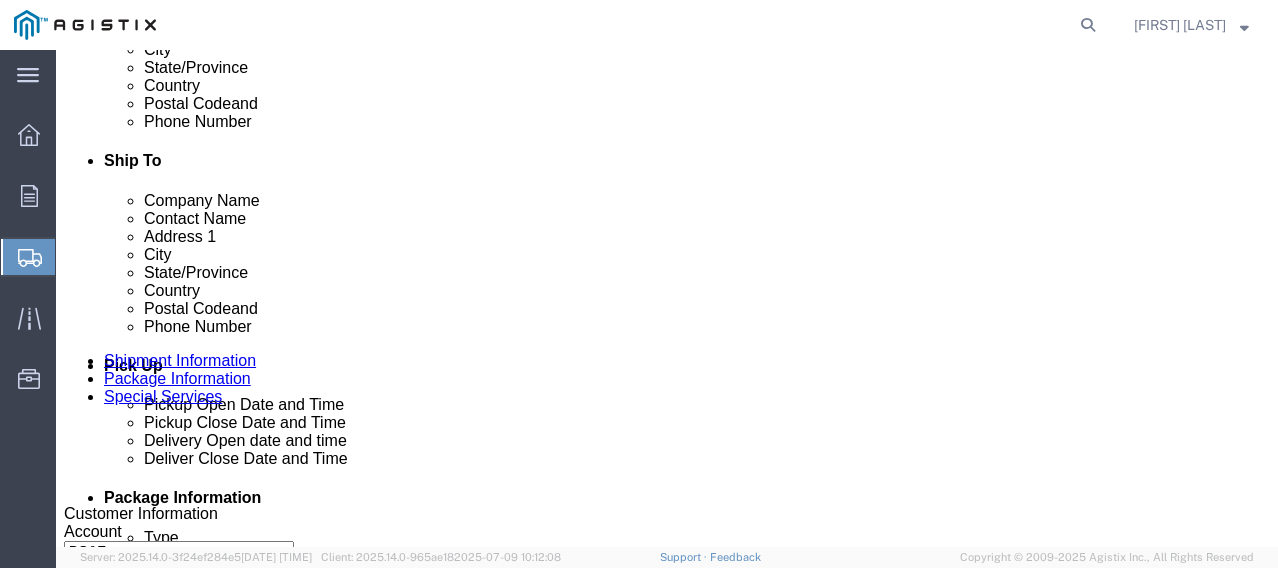 scroll, scrollTop: 617, scrollLeft: 0, axis: vertical 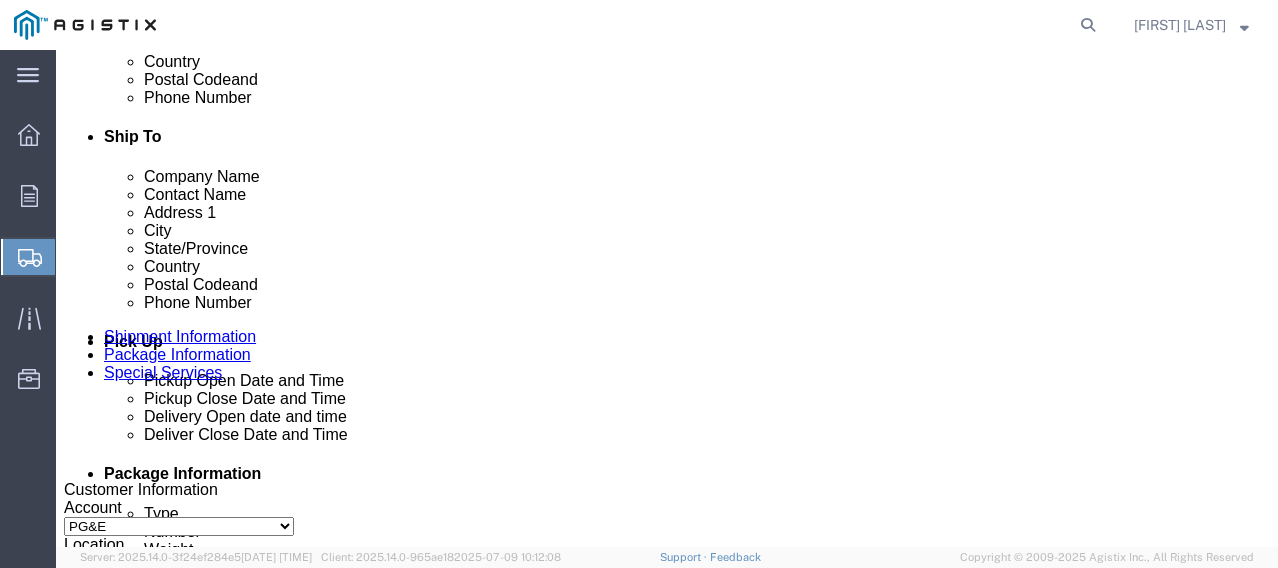 click on "Continue" 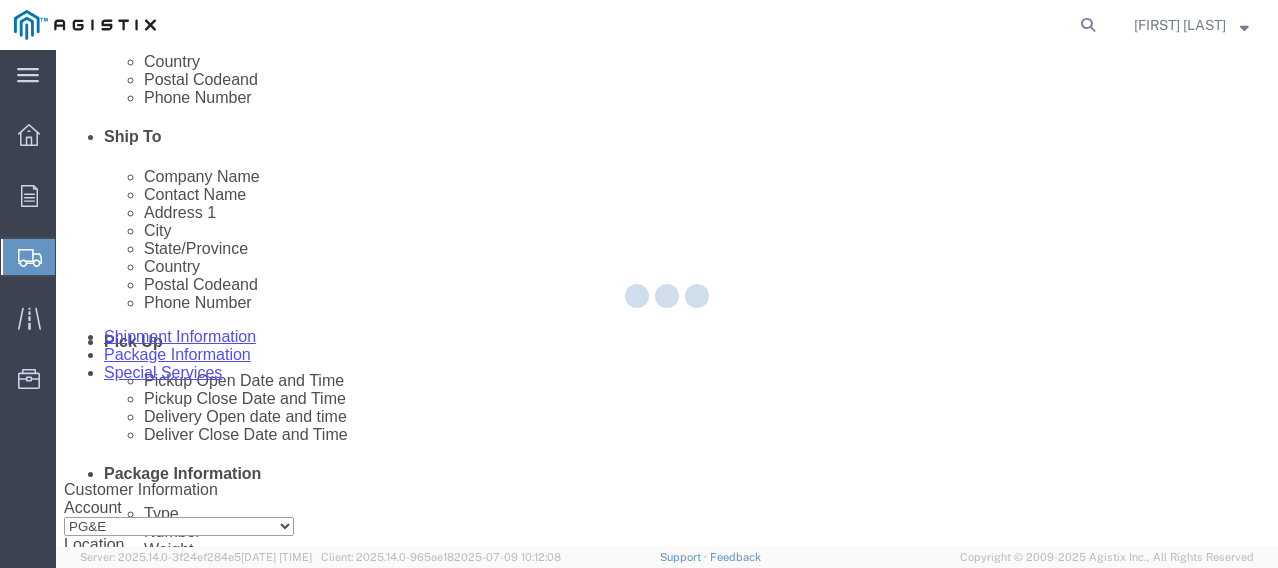 scroll, scrollTop: 1649, scrollLeft: 0, axis: vertical 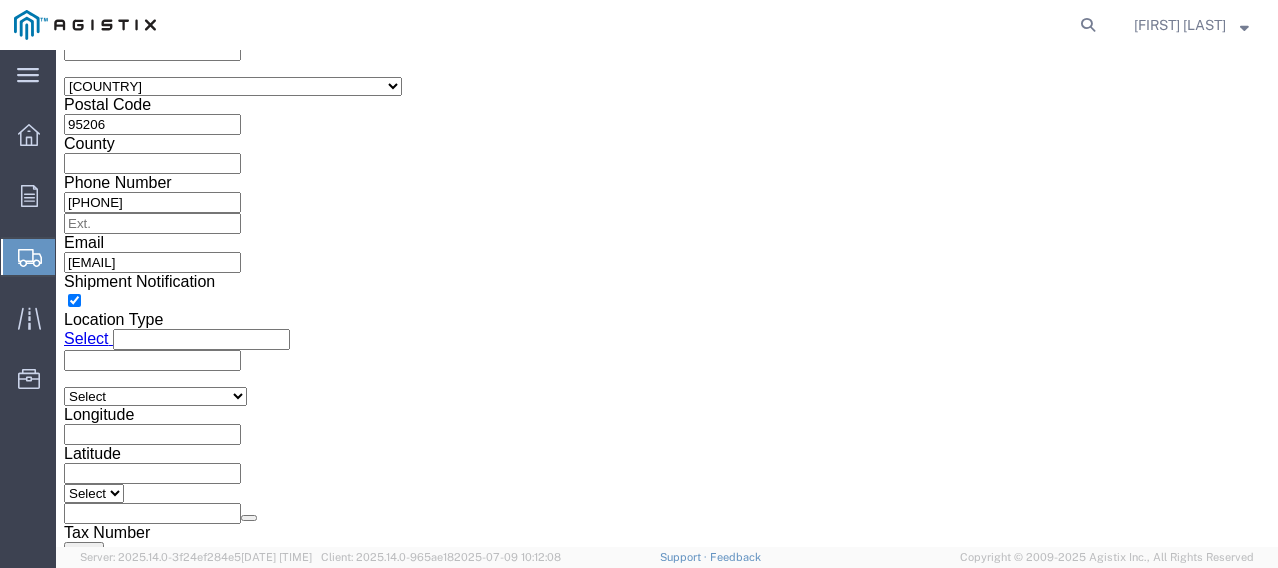 click 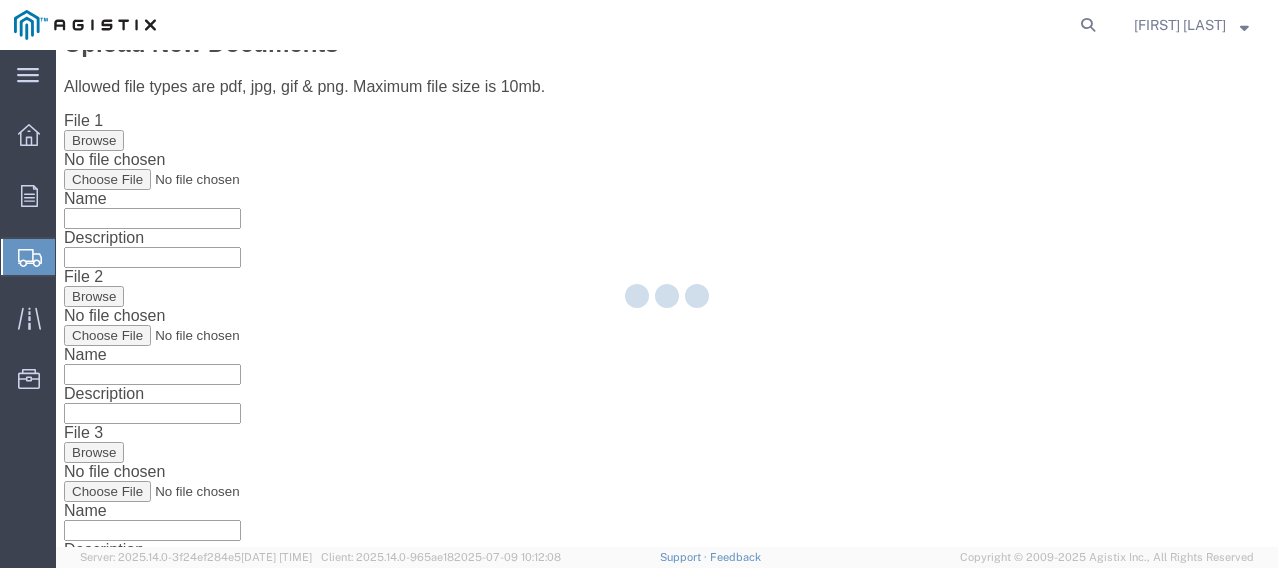 scroll, scrollTop: 0, scrollLeft: 0, axis: both 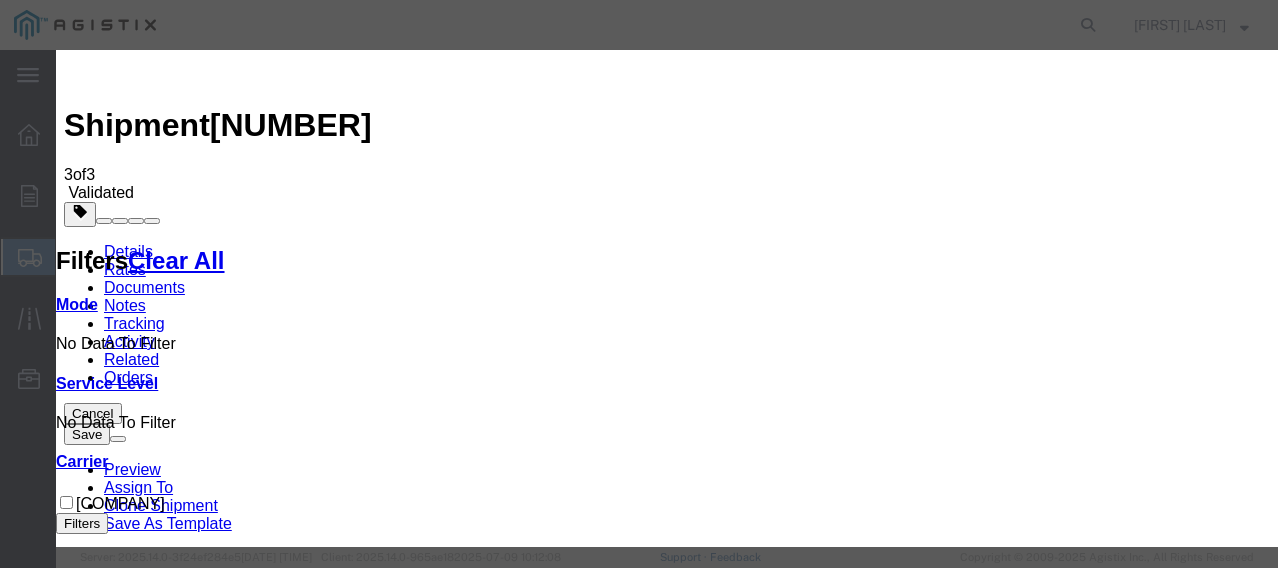 click on "Continue" at bounding box center [98, 3203] 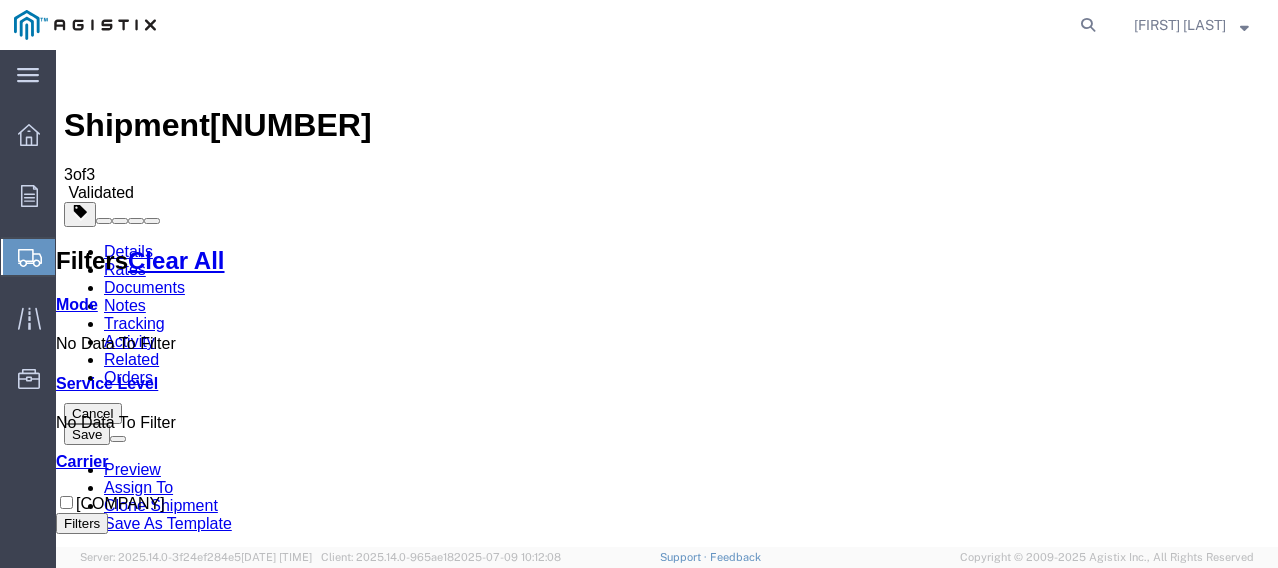 click on "Book" at bounding box center [986, 1526] 